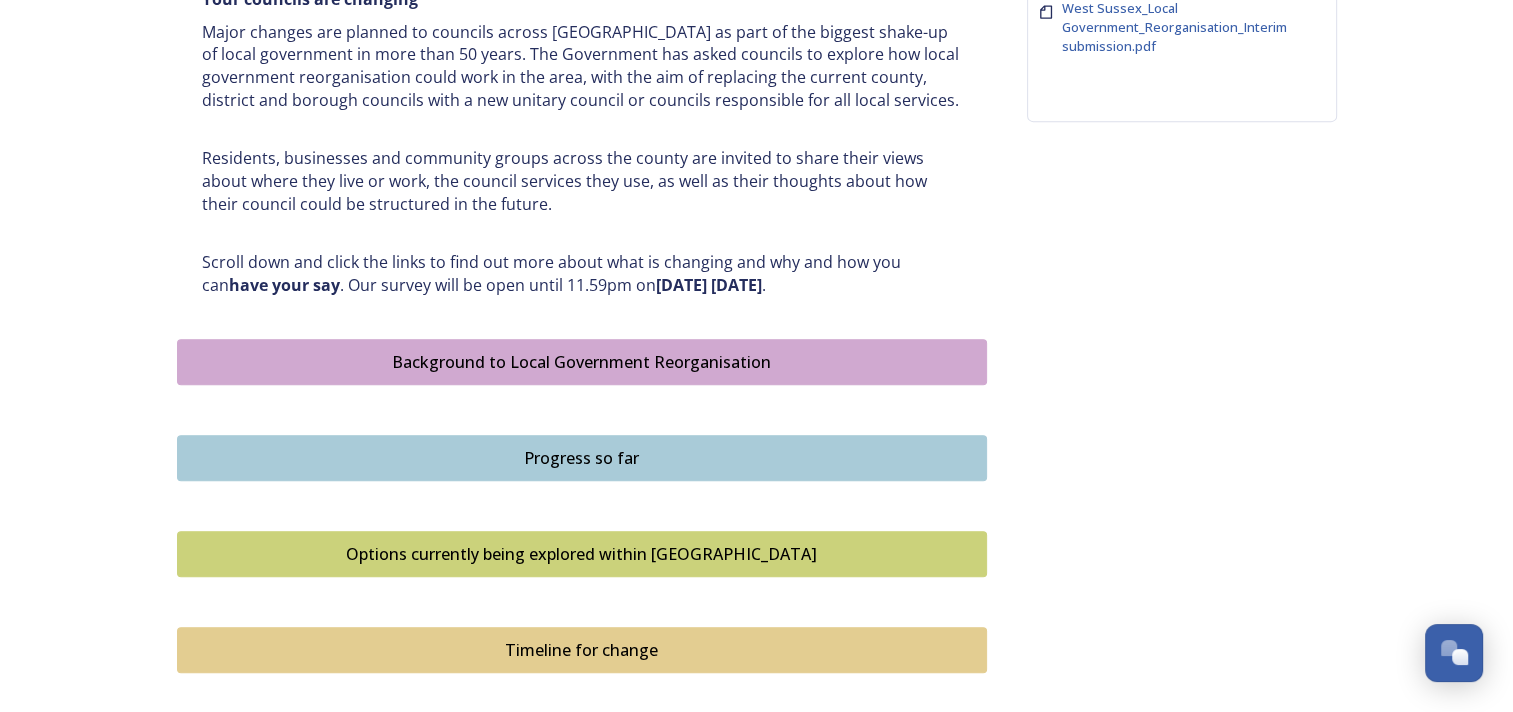 scroll, scrollTop: 1000, scrollLeft: 0, axis: vertical 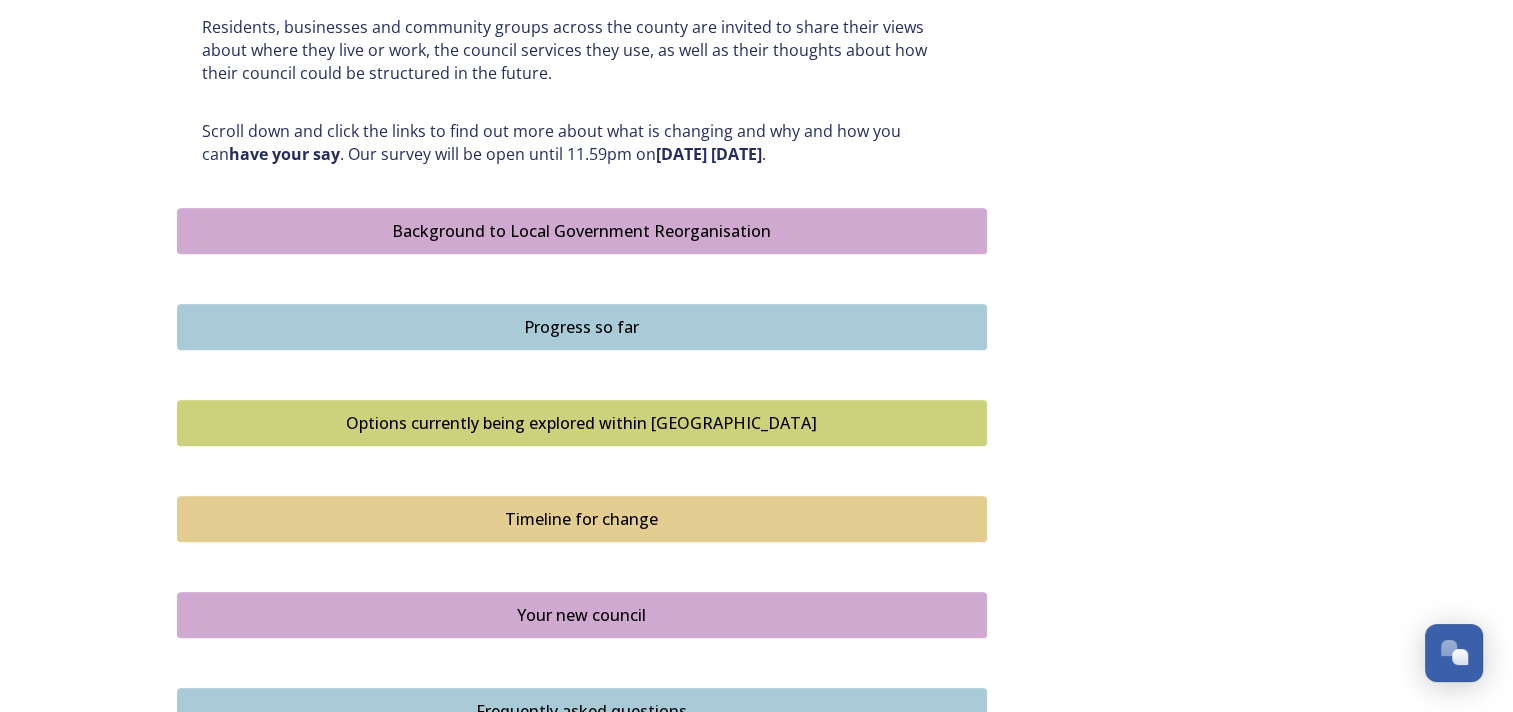 click on "Background to Local Government Reorganisation" at bounding box center (582, 231) 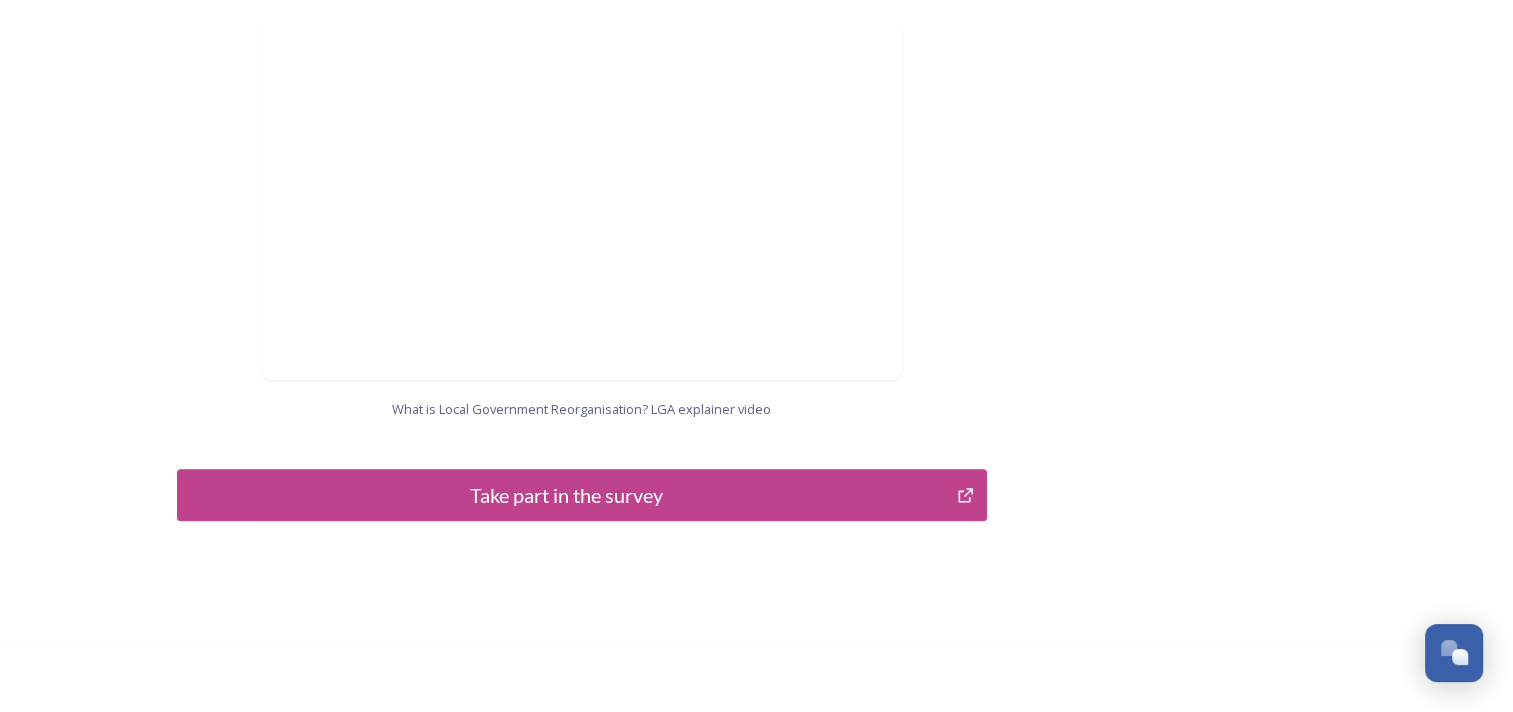 scroll, scrollTop: 2122, scrollLeft: 0, axis: vertical 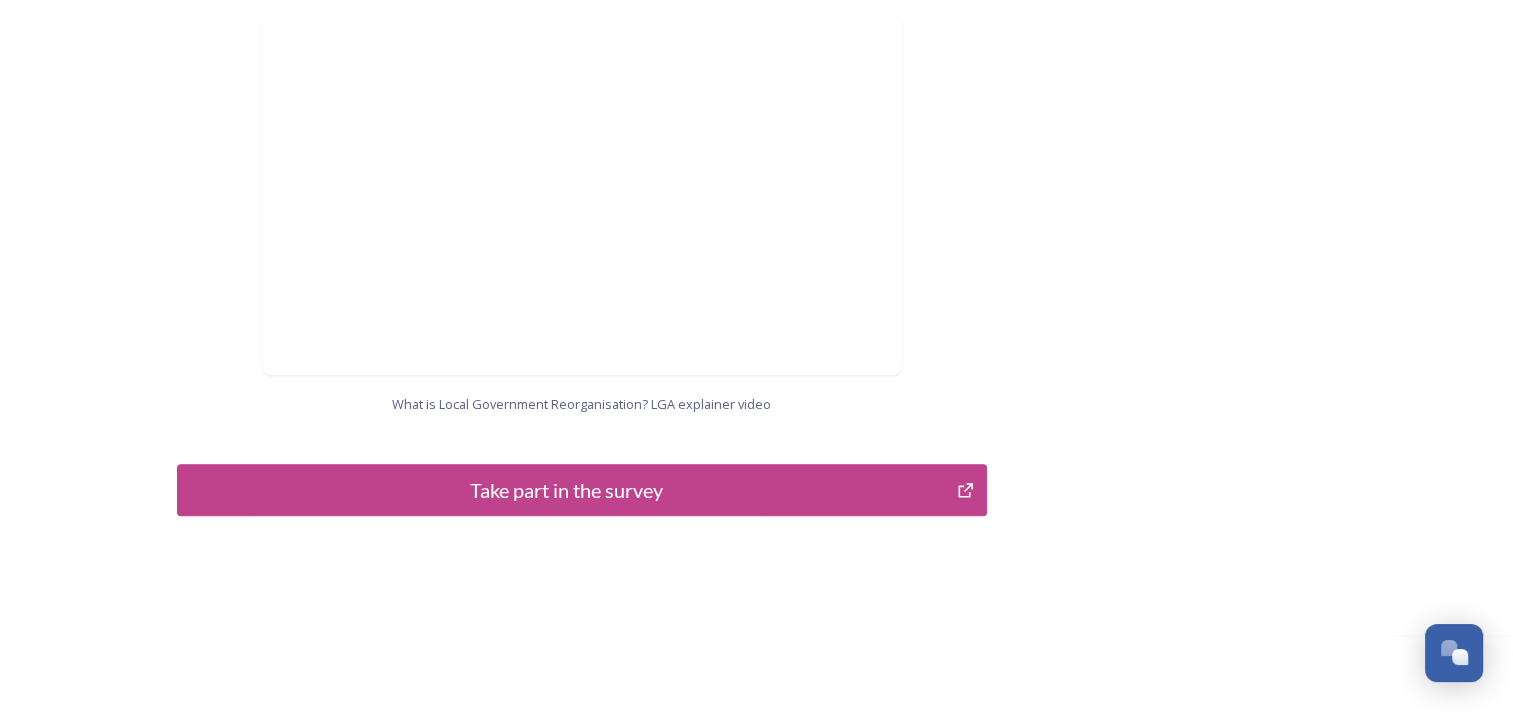 click on "Take part in the survey" at bounding box center (567, 490) 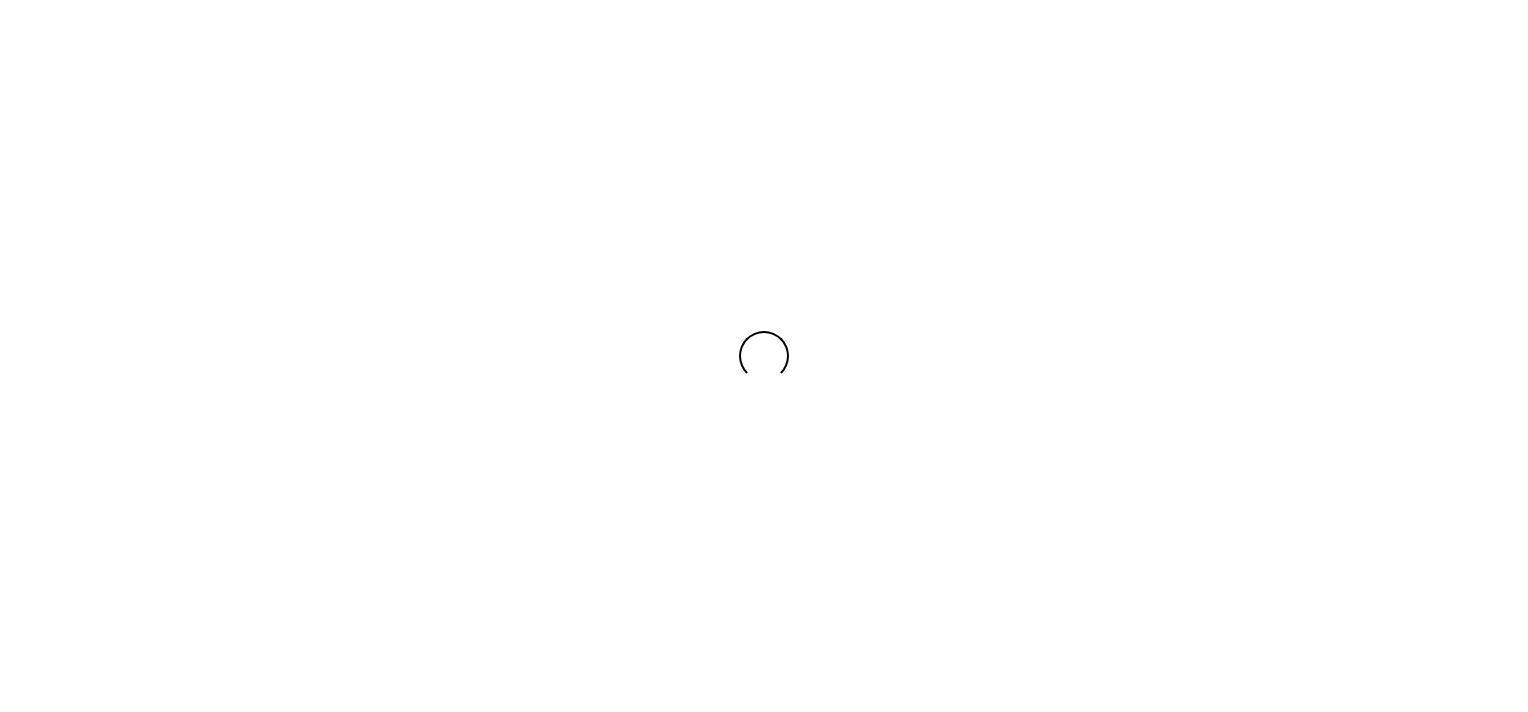 scroll, scrollTop: 0, scrollLeft: 0, axis: both 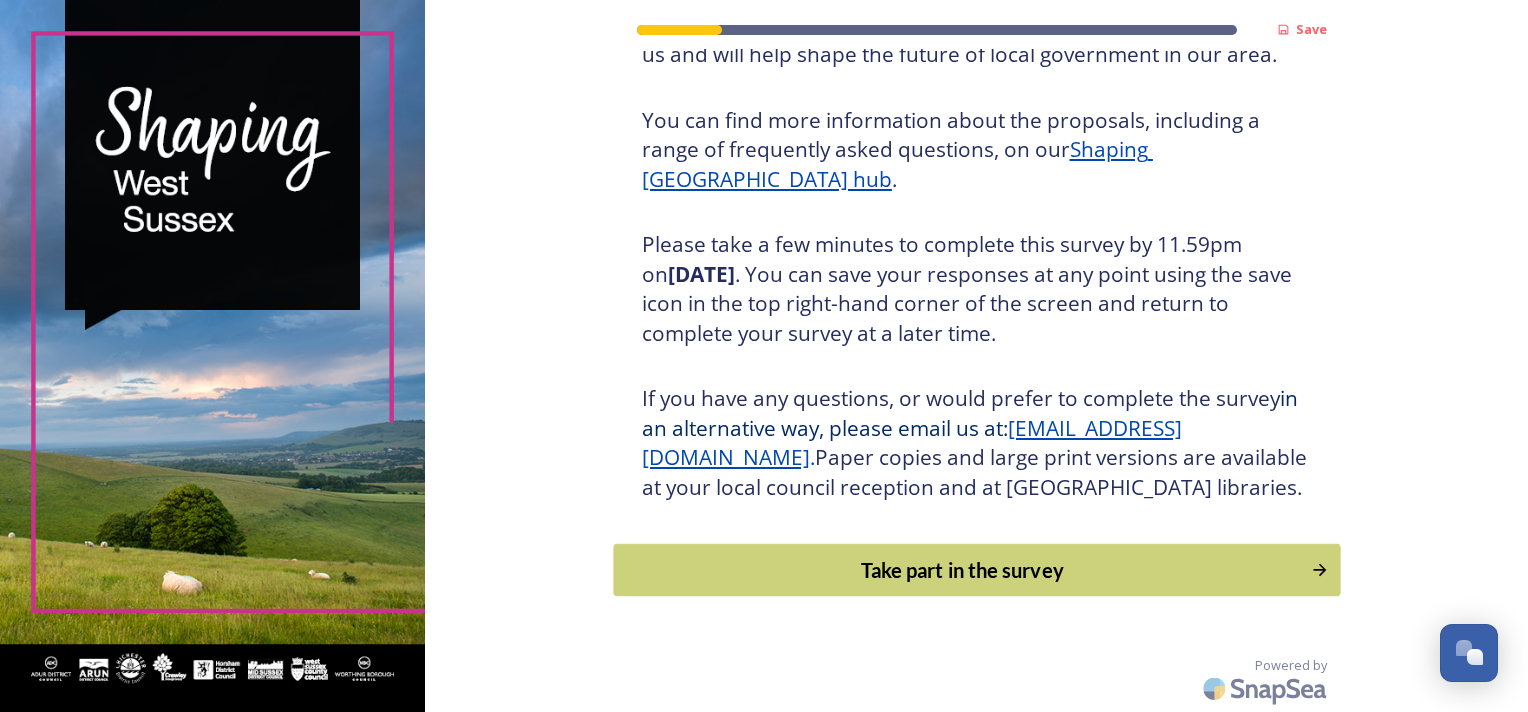 click on "Take part in the survey" at bounding box center [976, 570] 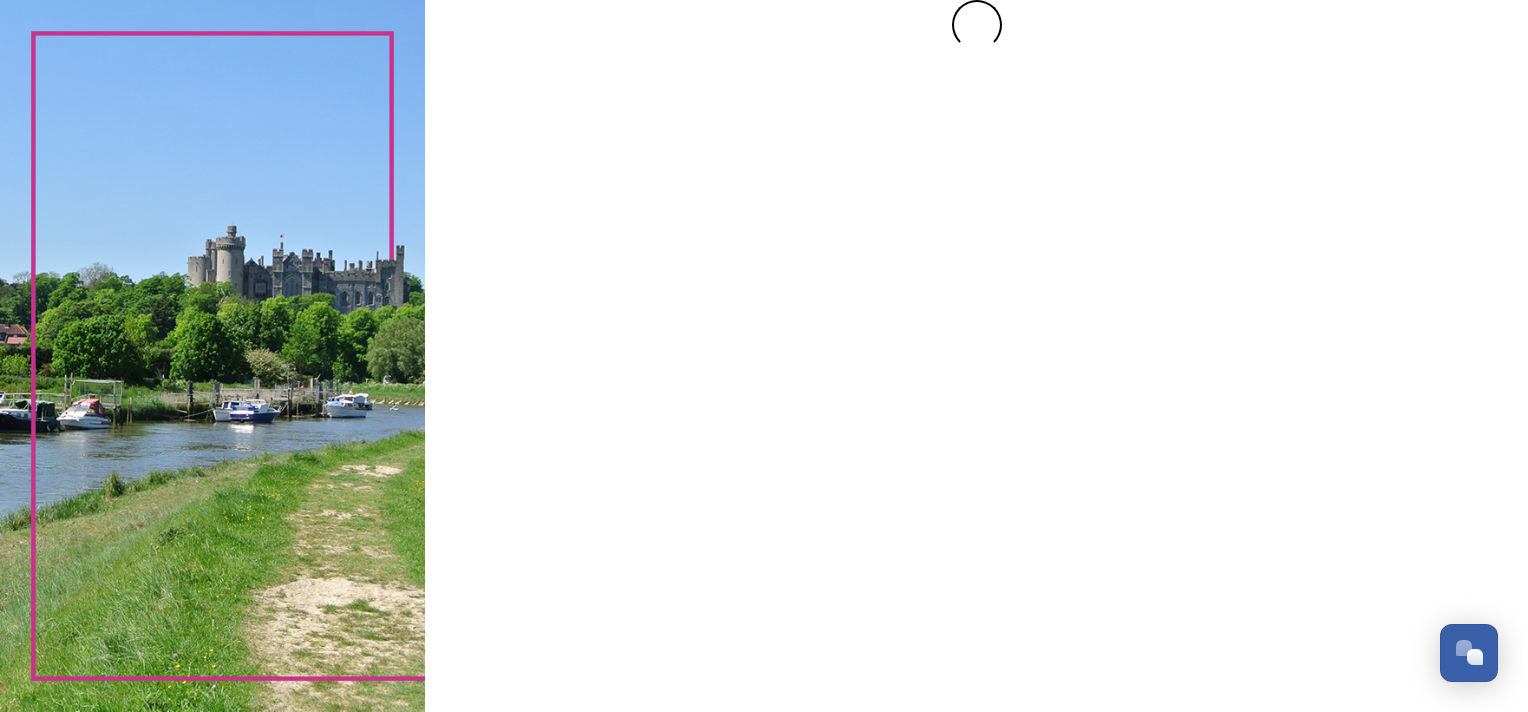 scroll, scrollTop: 0, scrollLeft: 0, axis: both 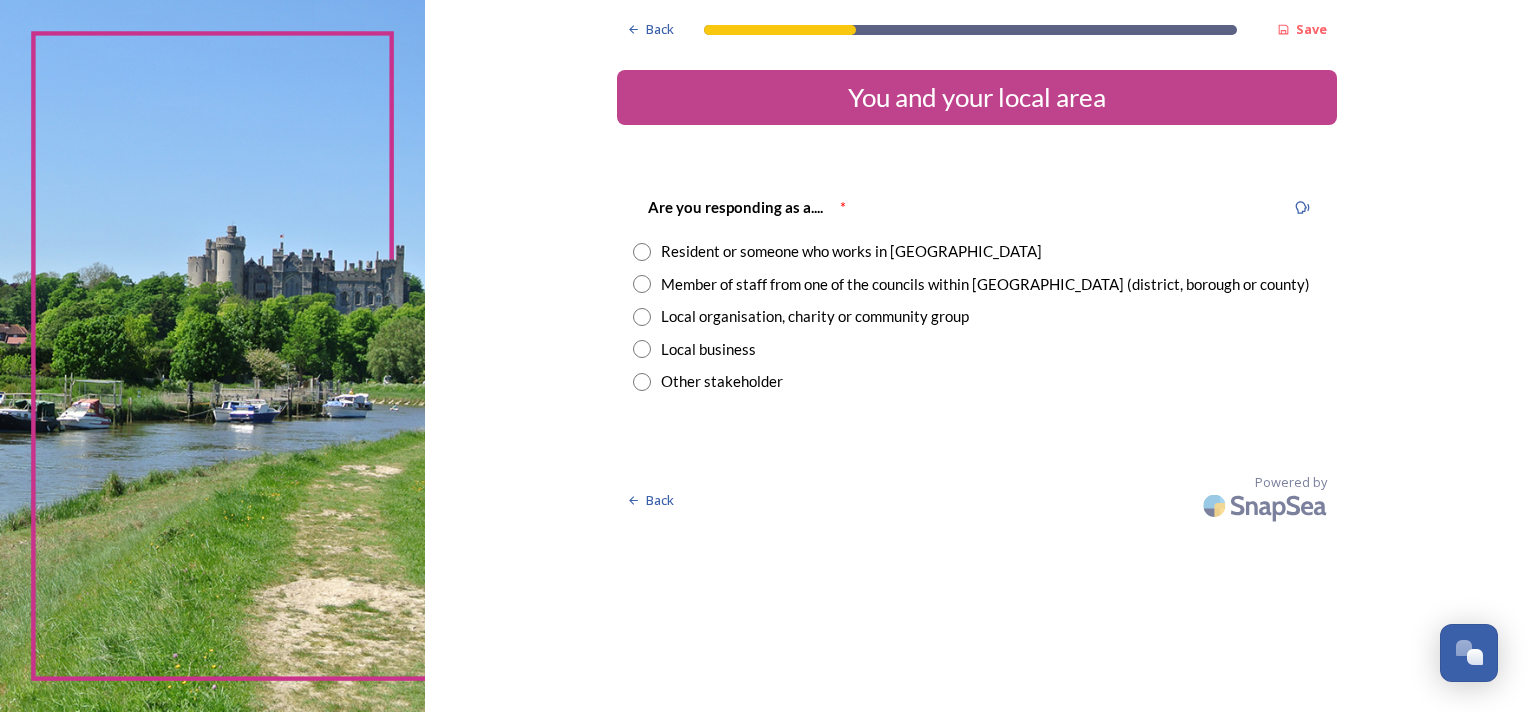 click at bounding box center (642, 252) 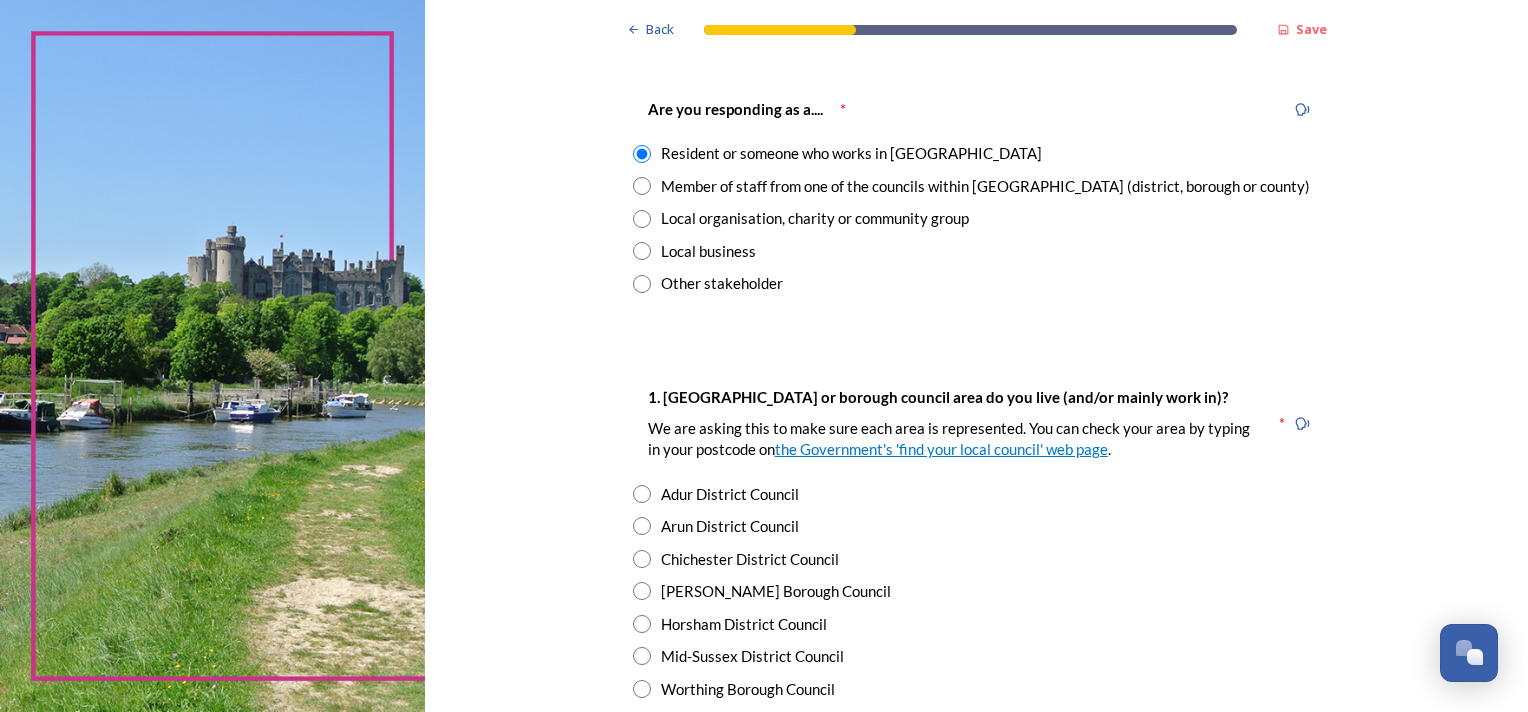 scroll, scrollTop: 200, scrollLeft: 0, axis: vertical 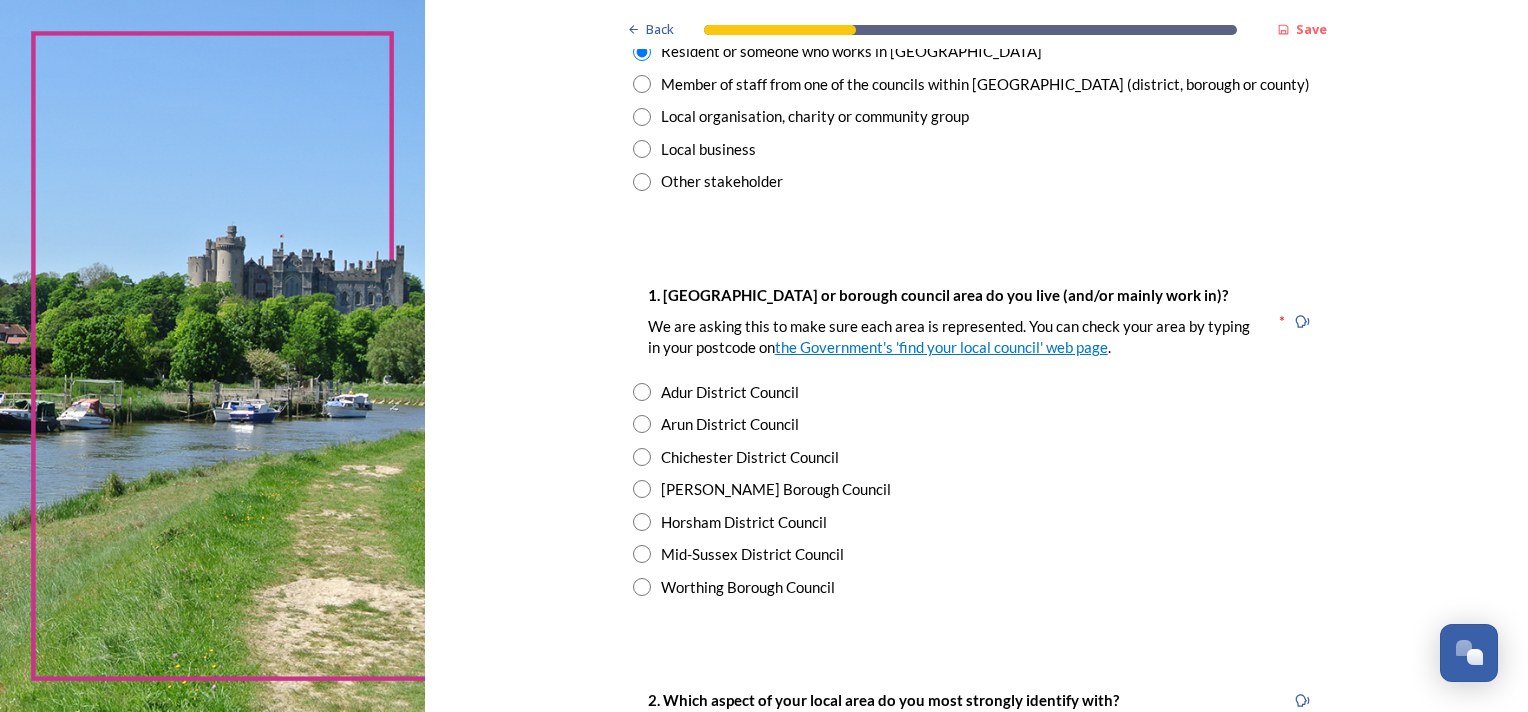 click at bounding box center (642, 424) 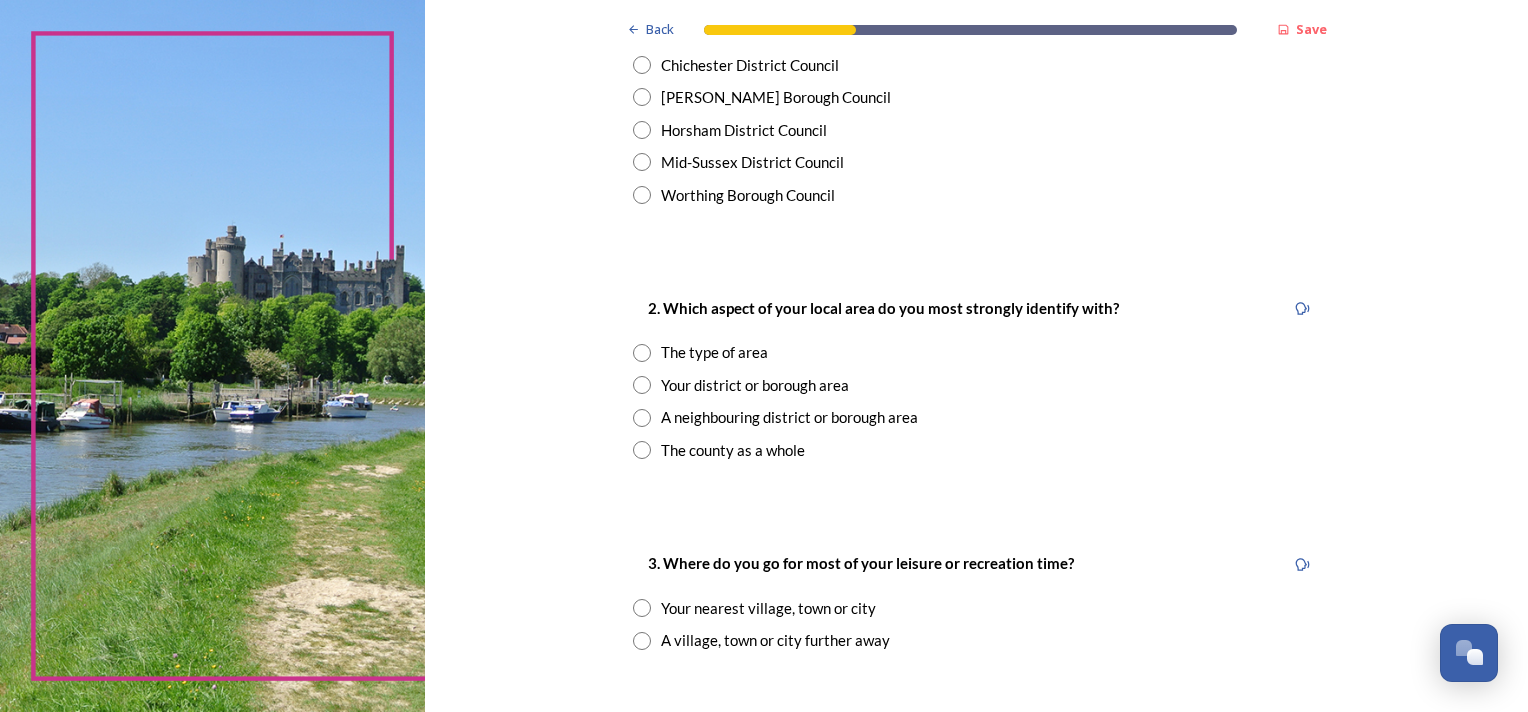 scroll, scrollTop: 700, scrollLeft: 0, axis: vertical 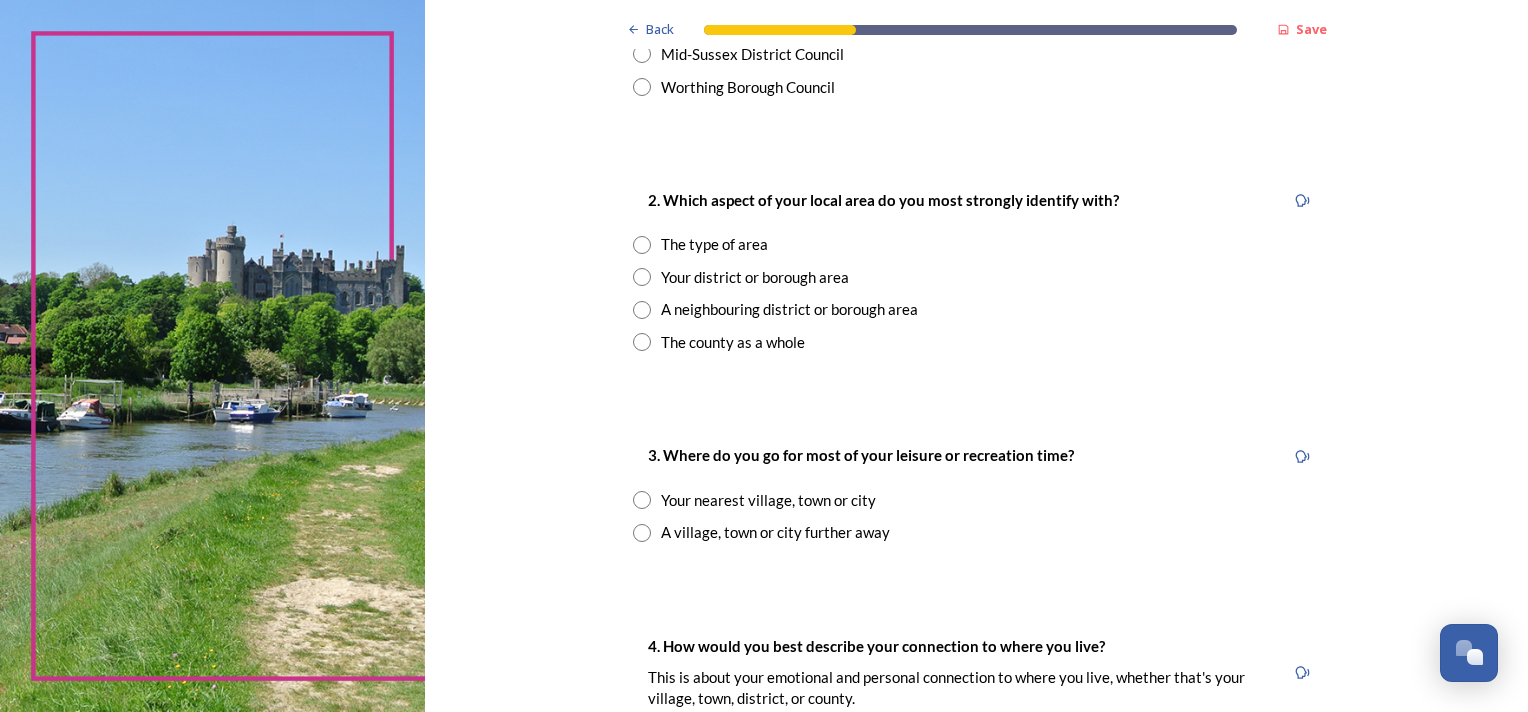 click at bounding box center (642, 277) 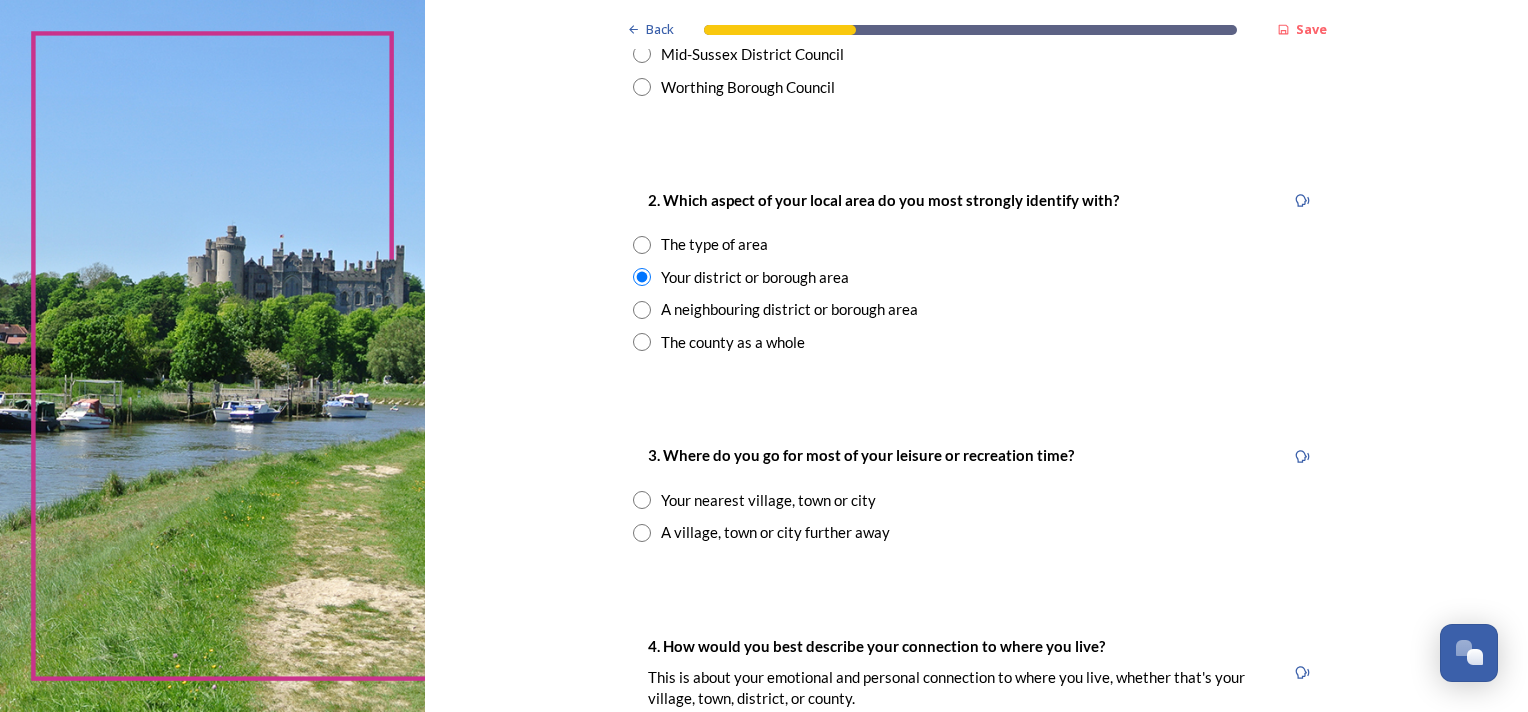 click at bounding box center (642, 500) 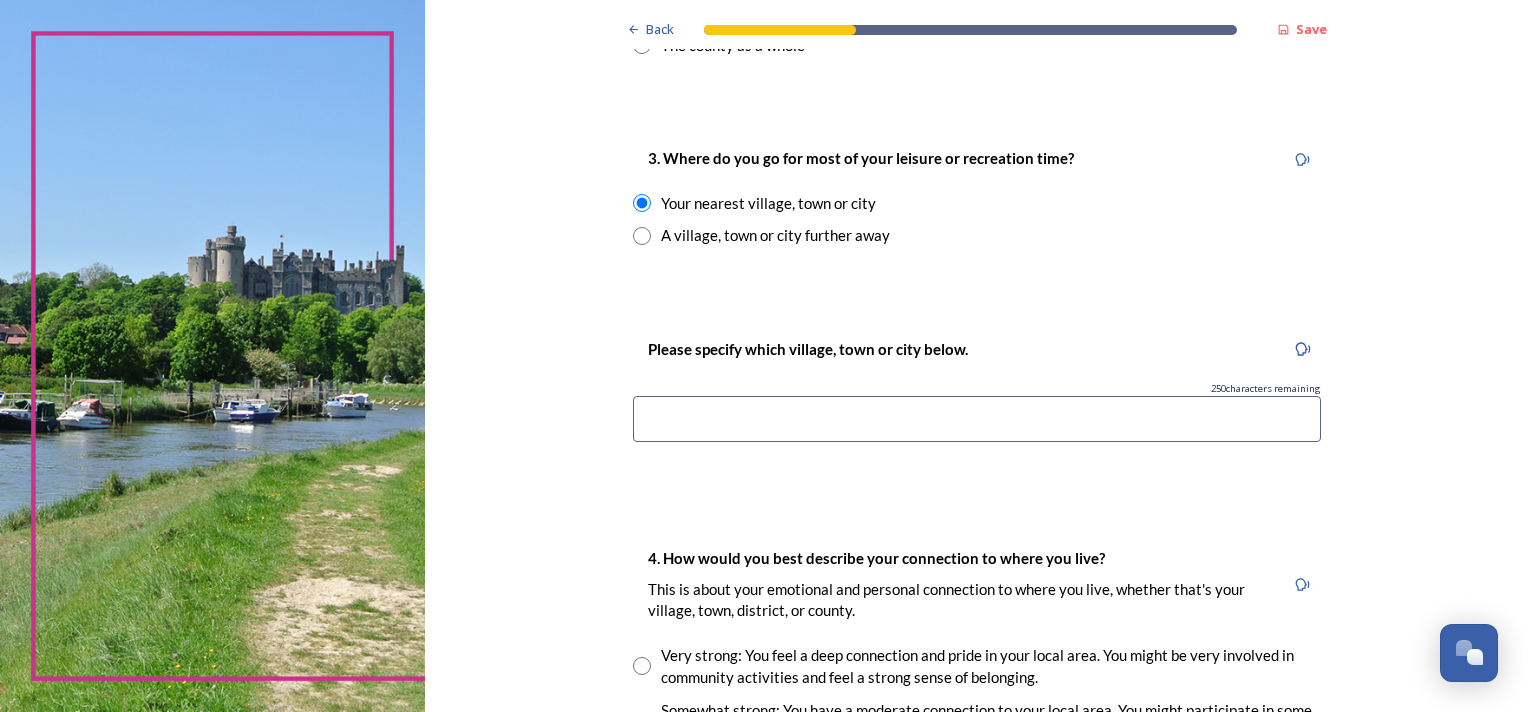 scroll, scrollTop: 1000, scrollLeft: 0, axis: vertical 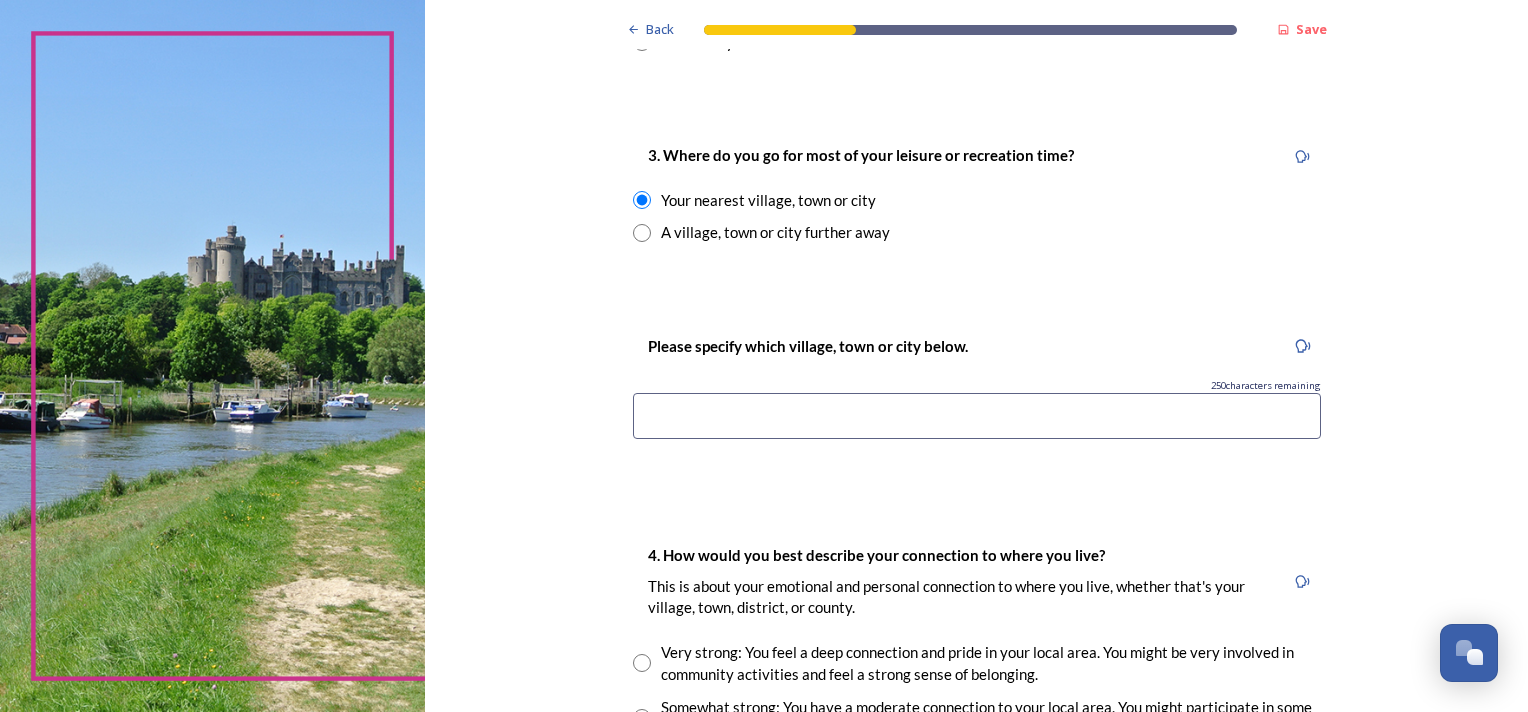 click at bounding box center [977, 416] 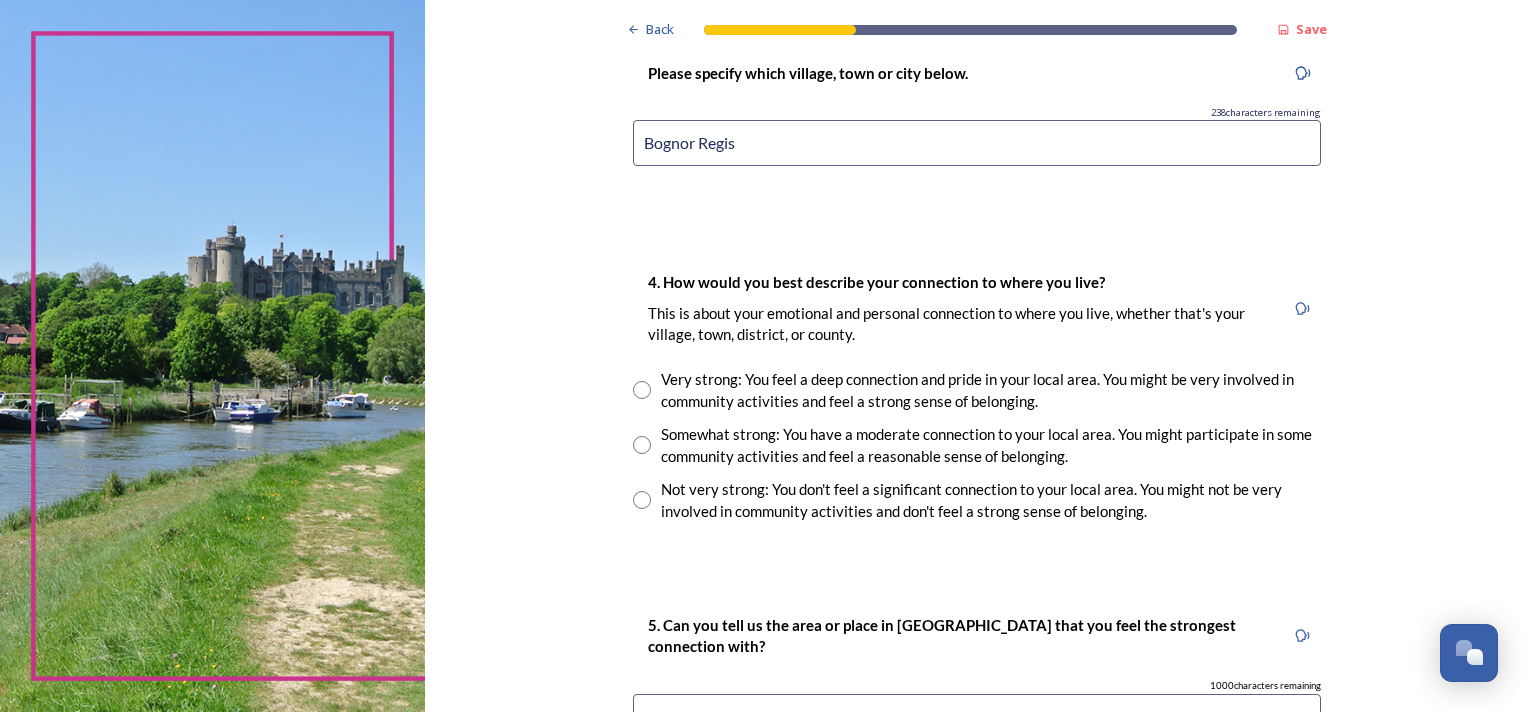 scroll, scrollTop: 1300, scrollLeft: 0, axis: vertical 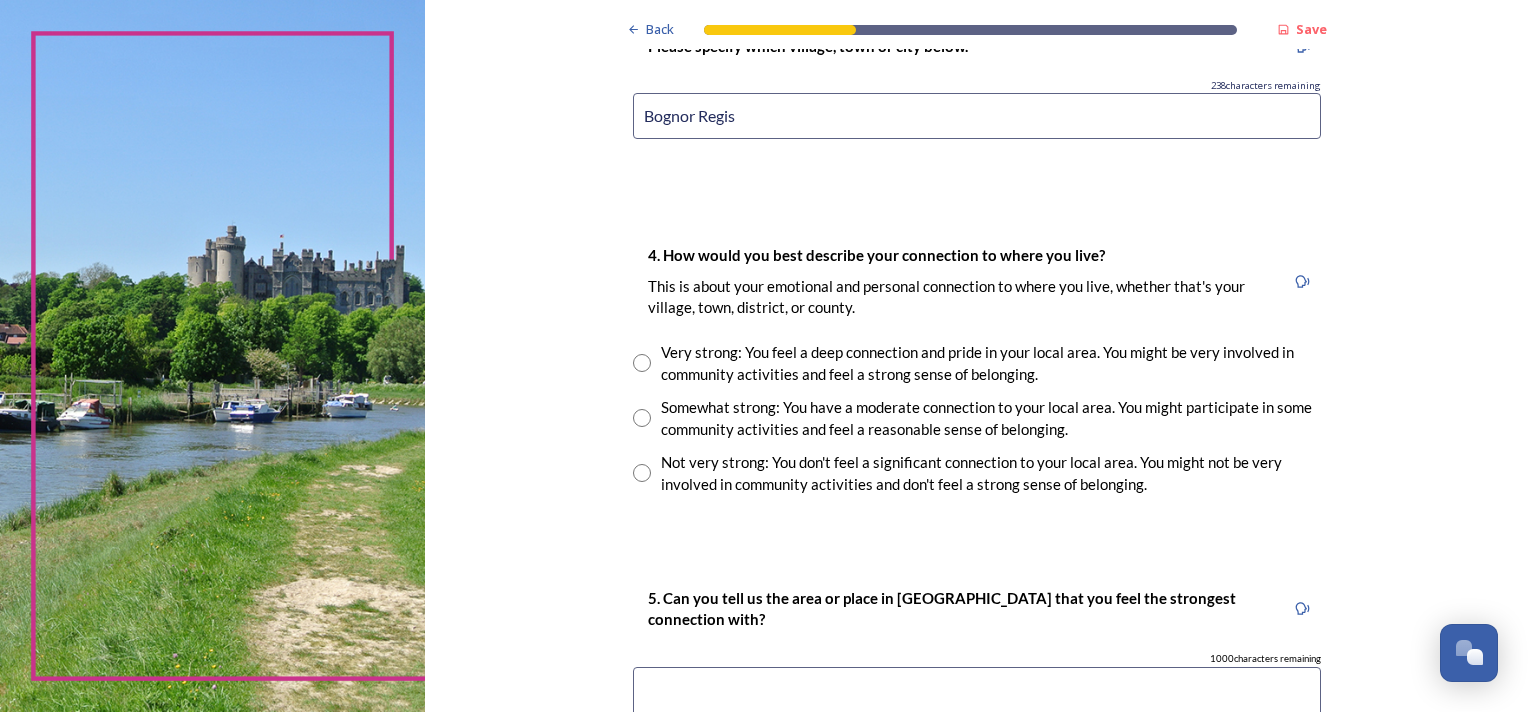 type on "Bognor Regis" 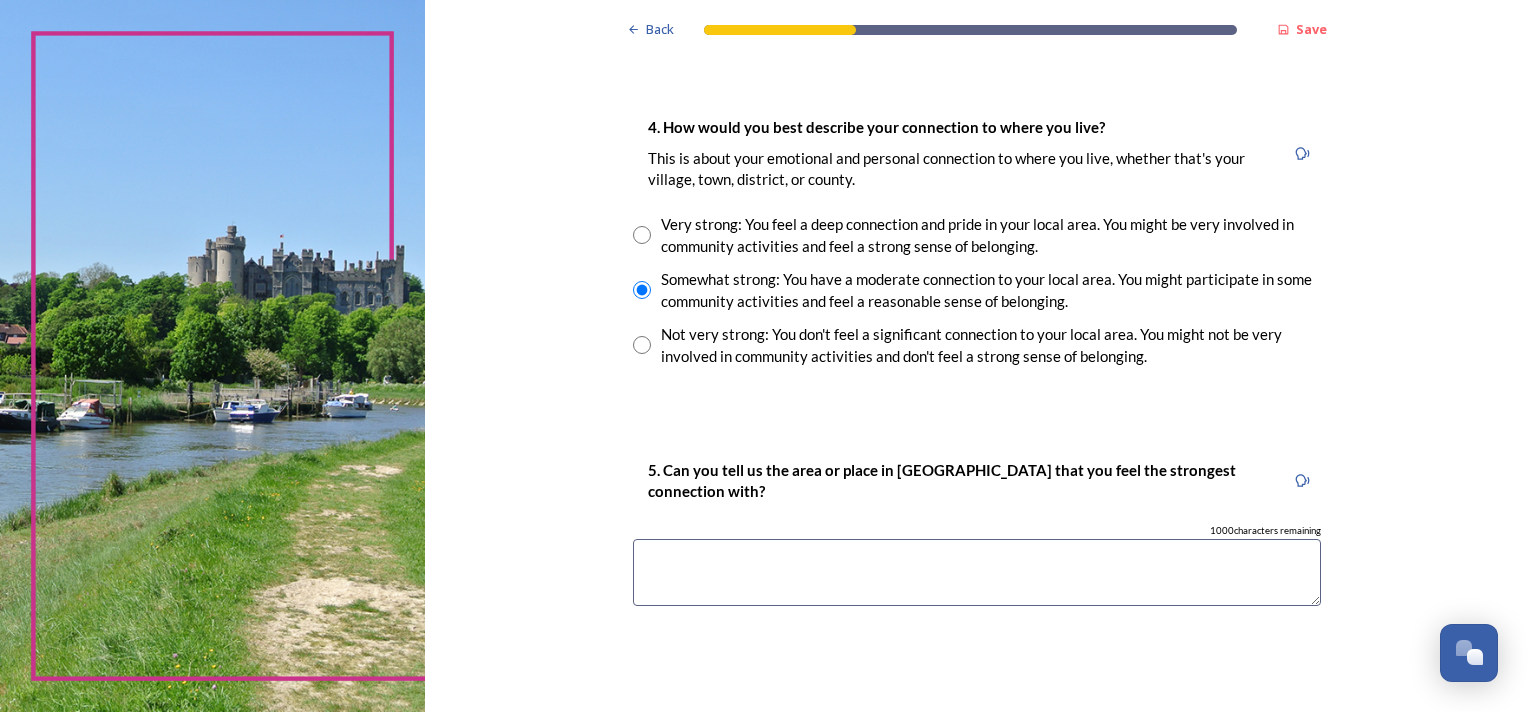 scroll, scrollTop: 1500, scrollLeft: 0, axis: vertical 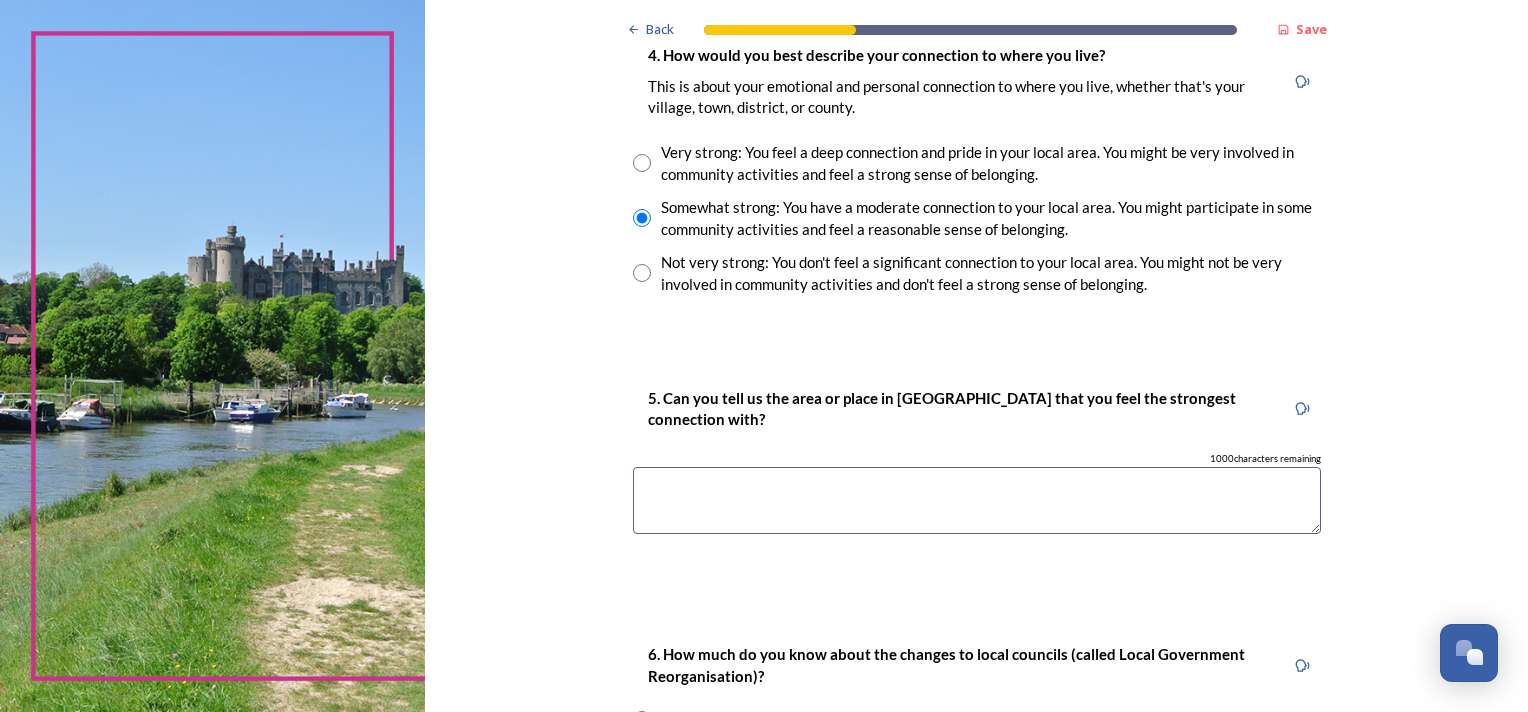 click at bounding box center [977, 500] 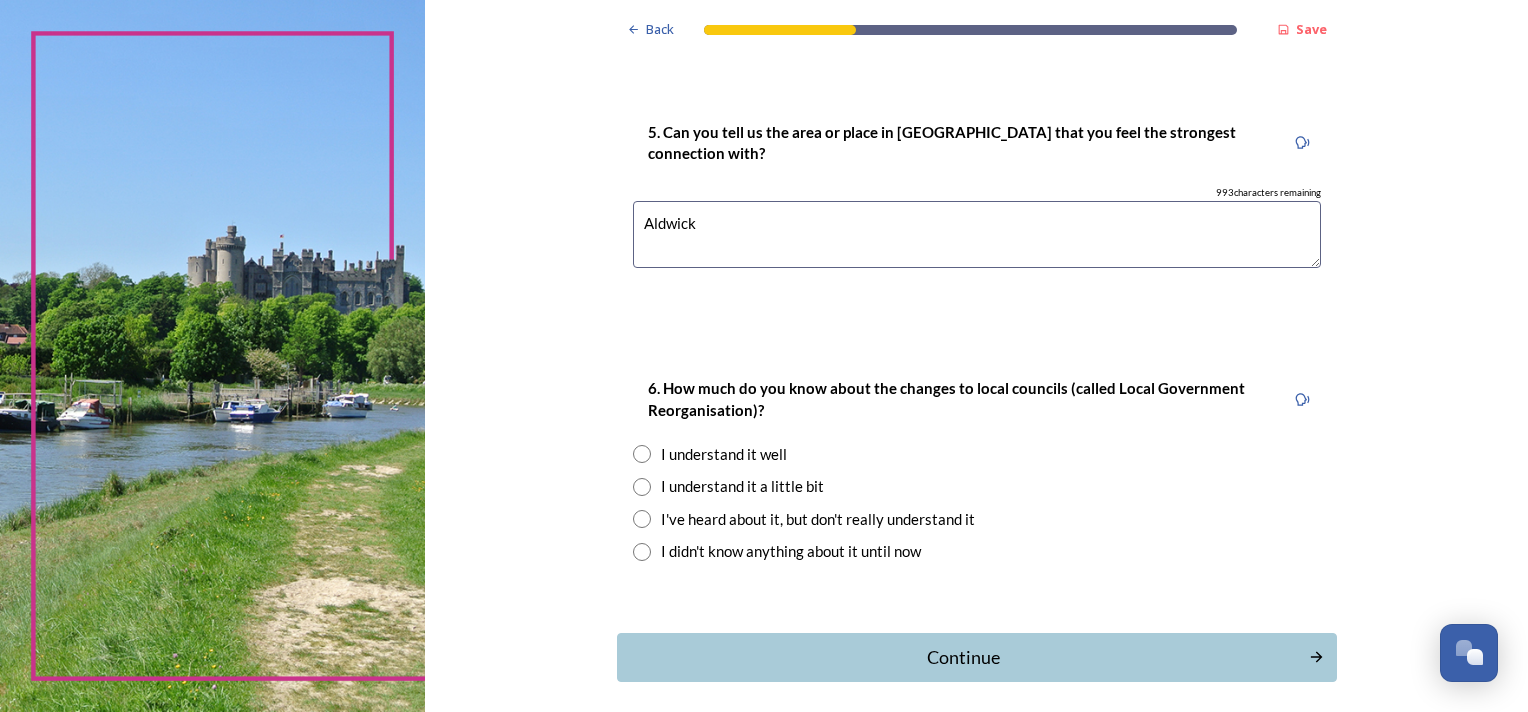 scroll, scrollTop: 1800, scrollLeft: 0, axis: vertical 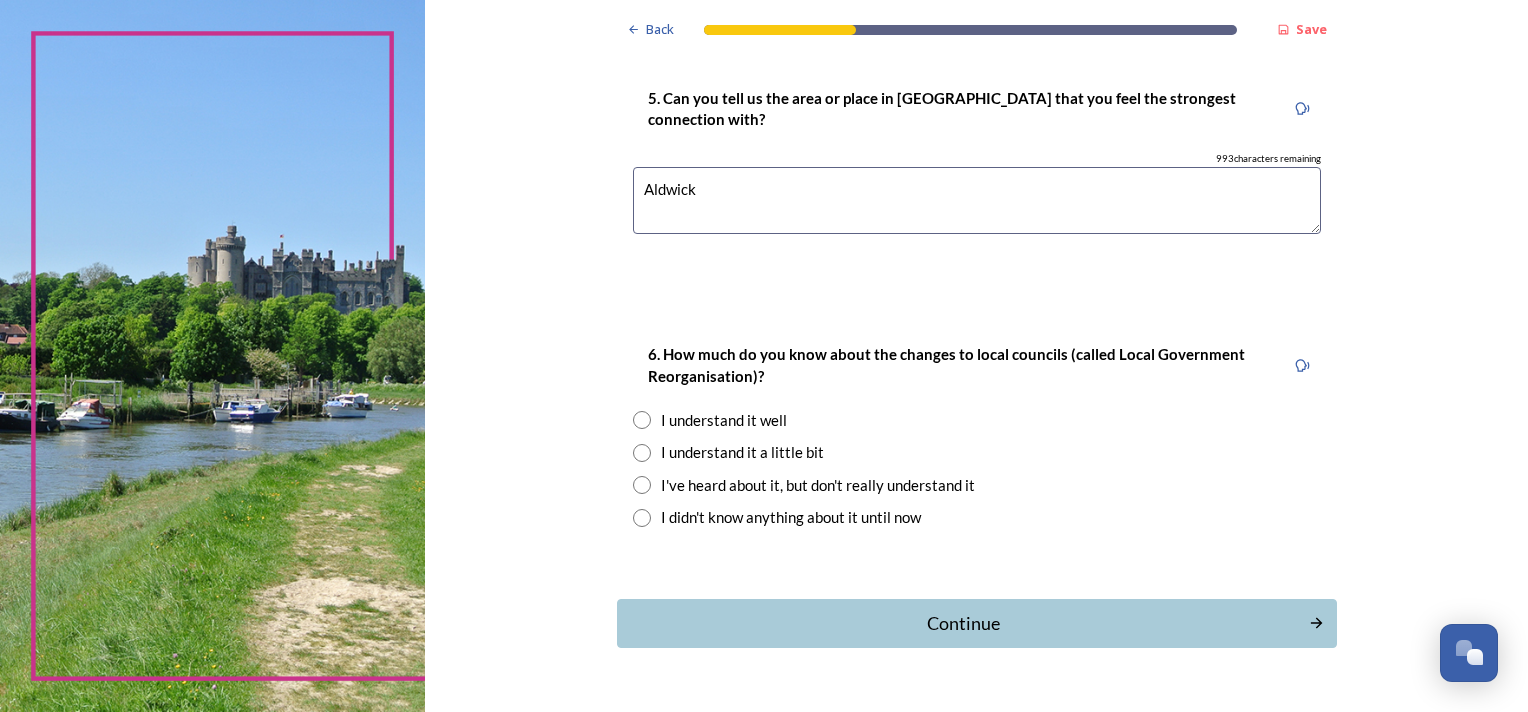 type on "Aldwick" 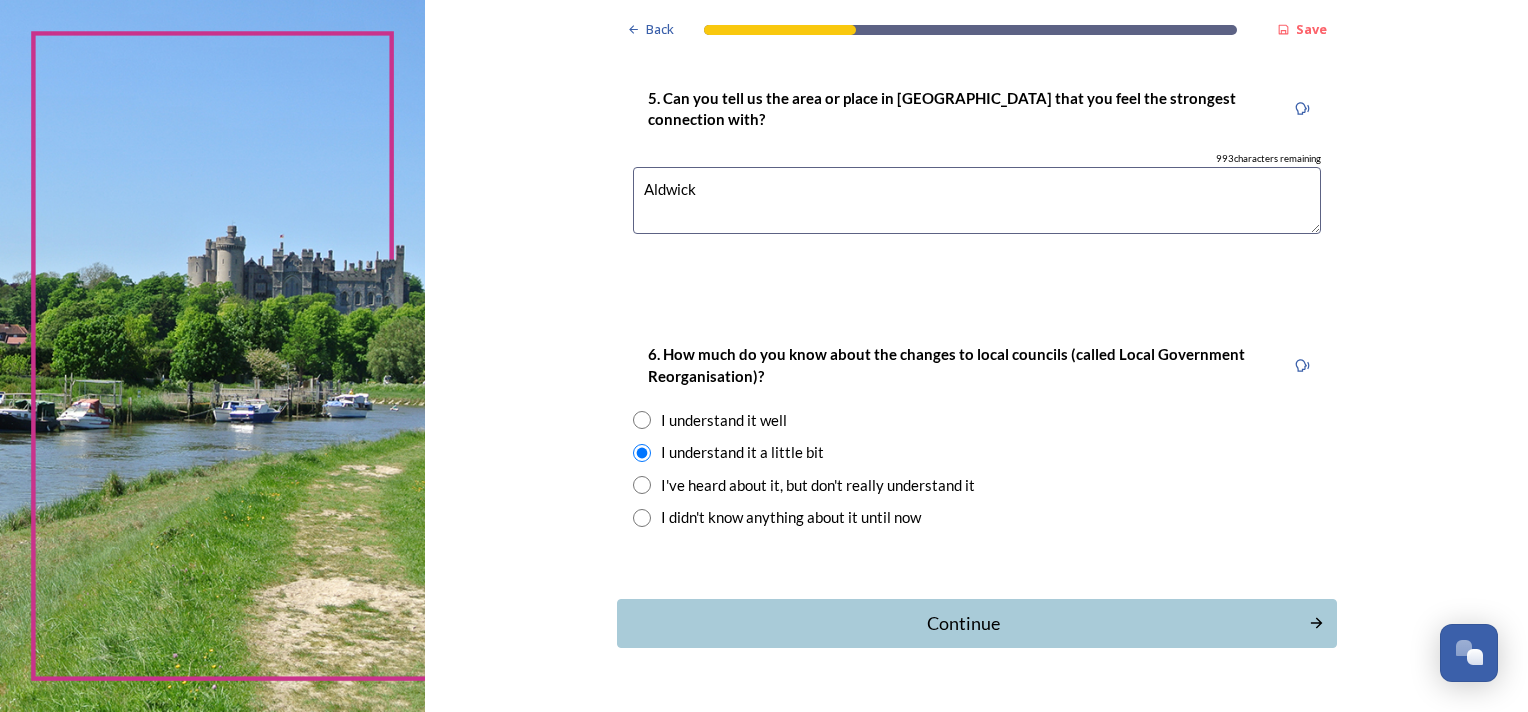 click on "Continue" at bounding box center [963, 623] 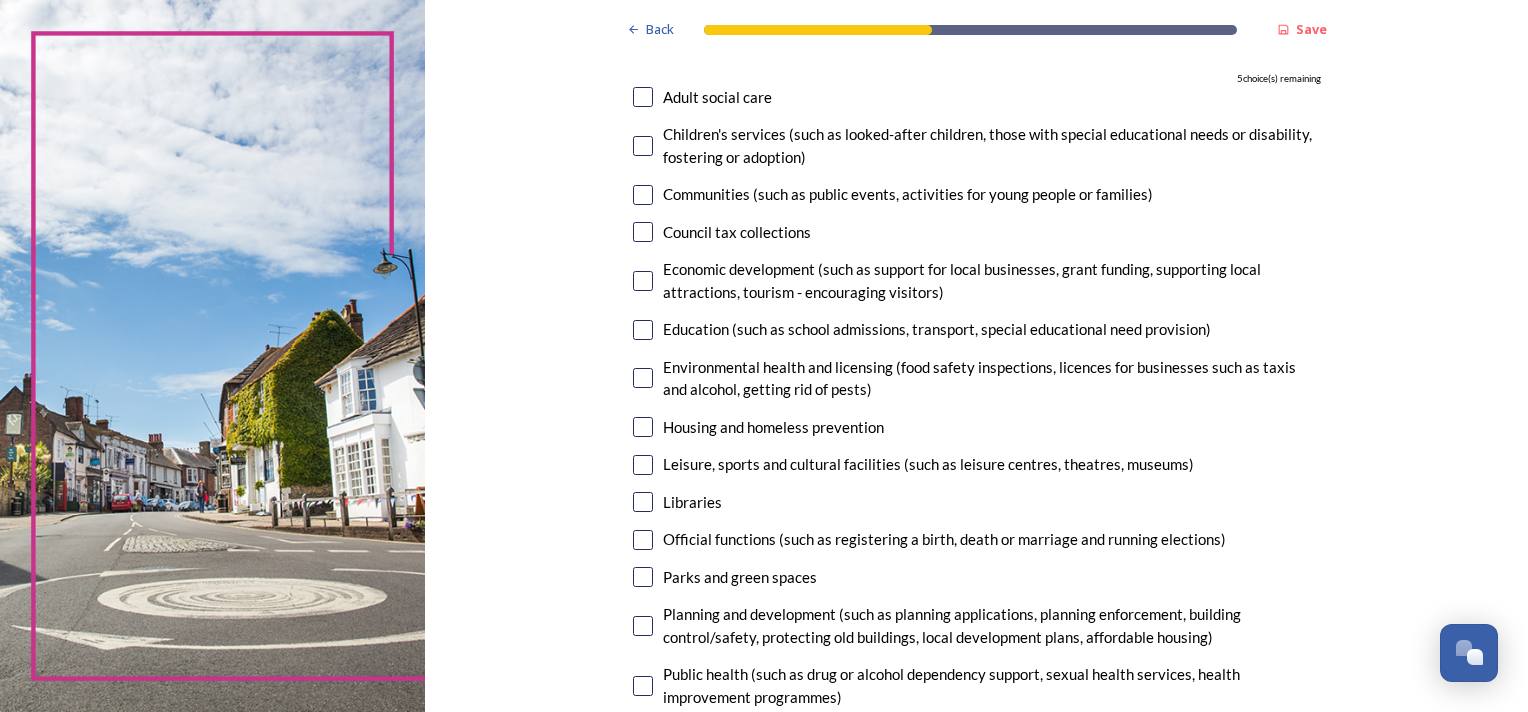 scroll, scrollTop: 300, scrollLeft: 0, axis: vertical 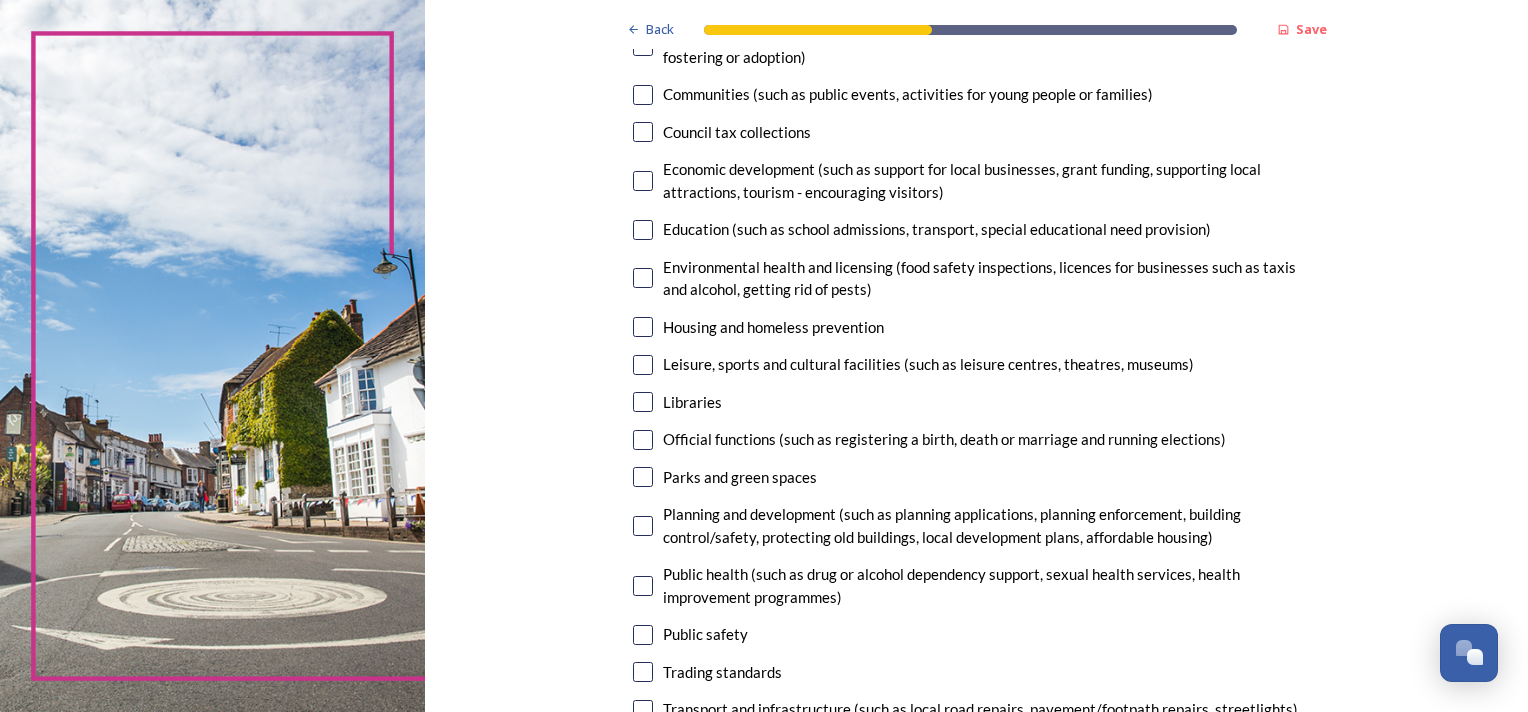 click at bounding box center (643, 365) 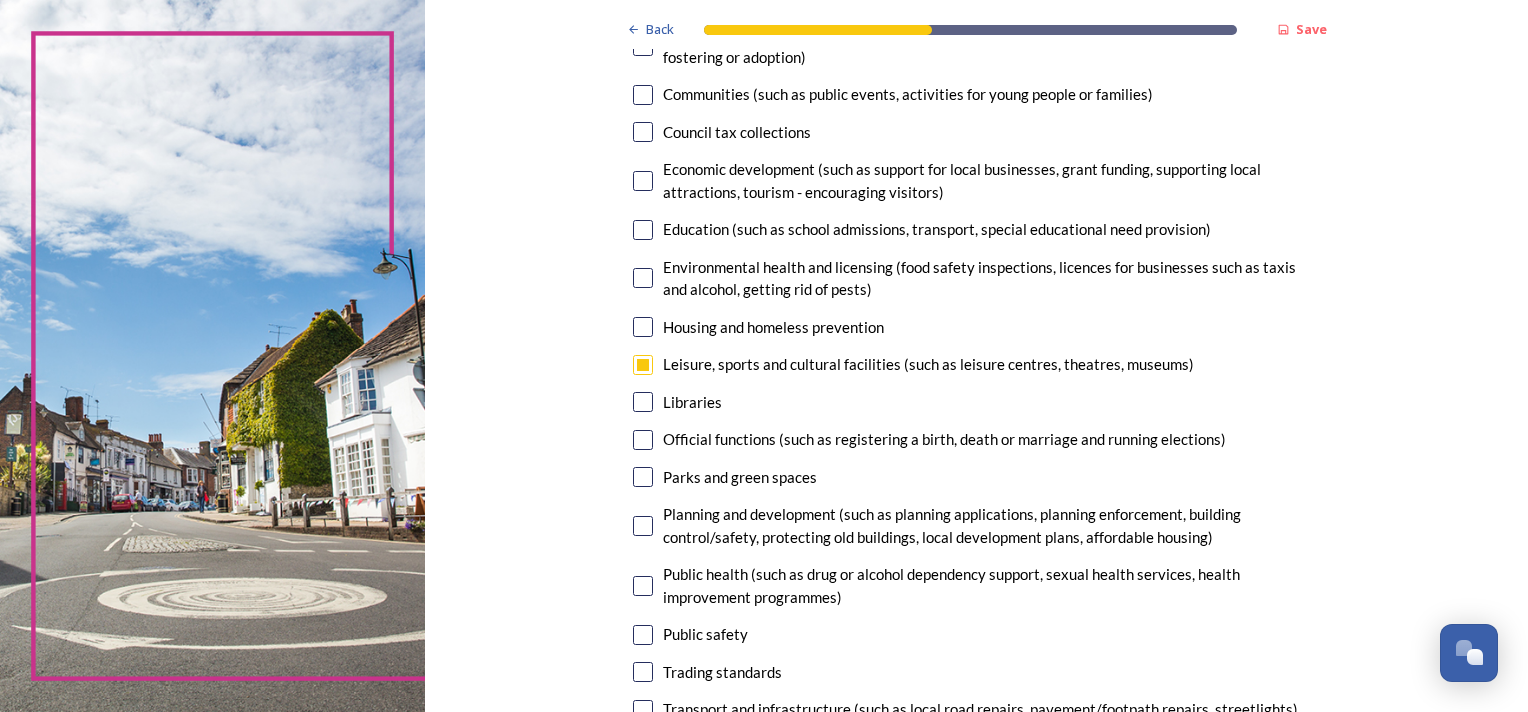 click at bounding box center (643, 477) 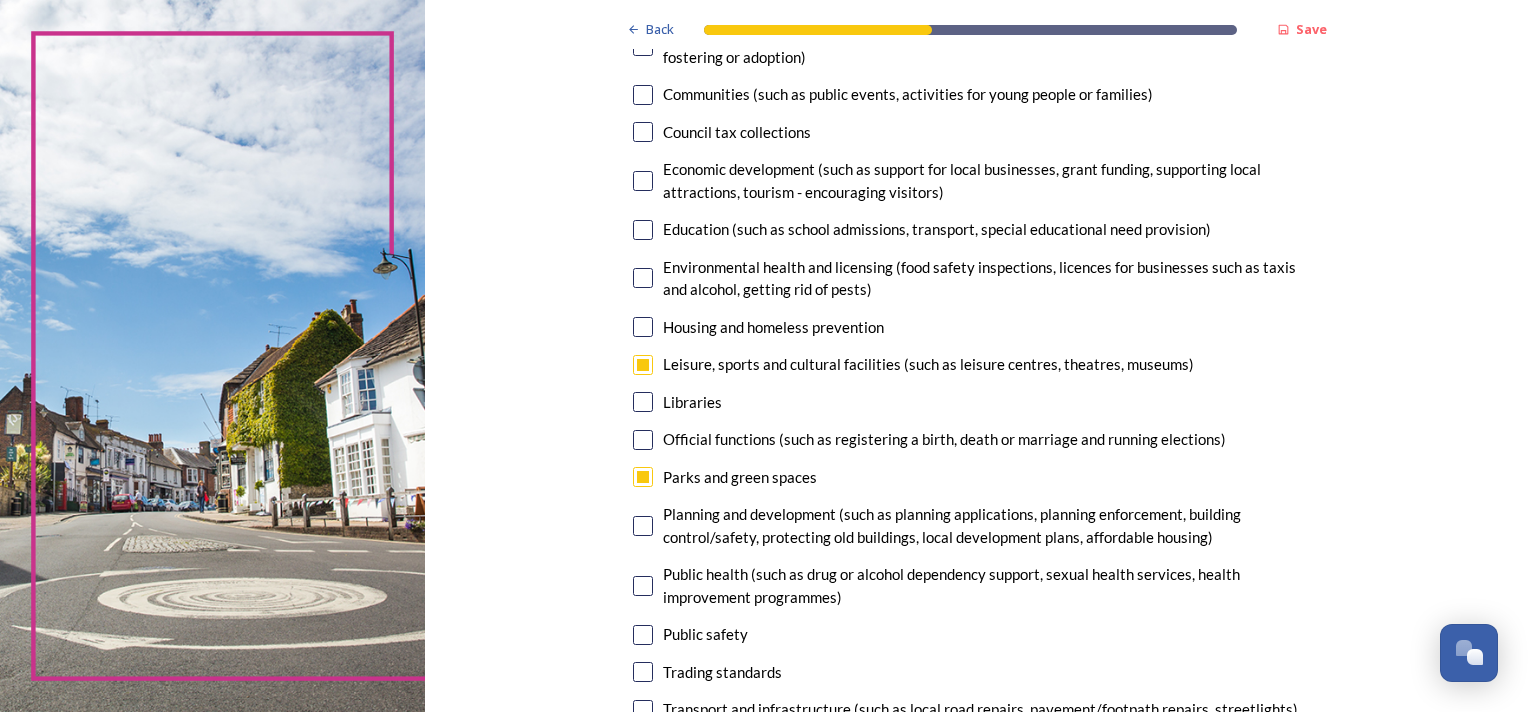 click at bounding box center (643, 526) 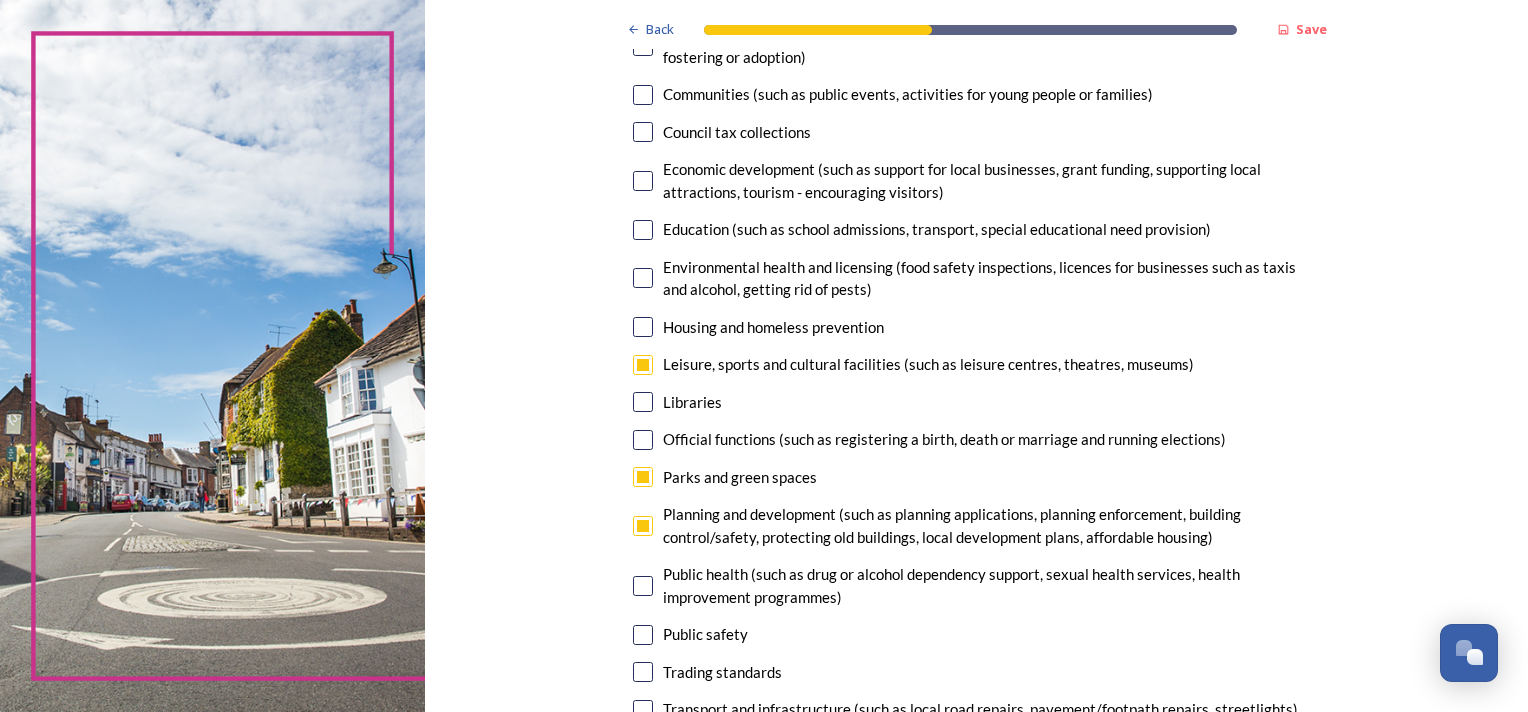 drag, startPoint x: 633, startPoint y: 629, endPoint x: 691, endPoint y: 608, distance: 61.68468 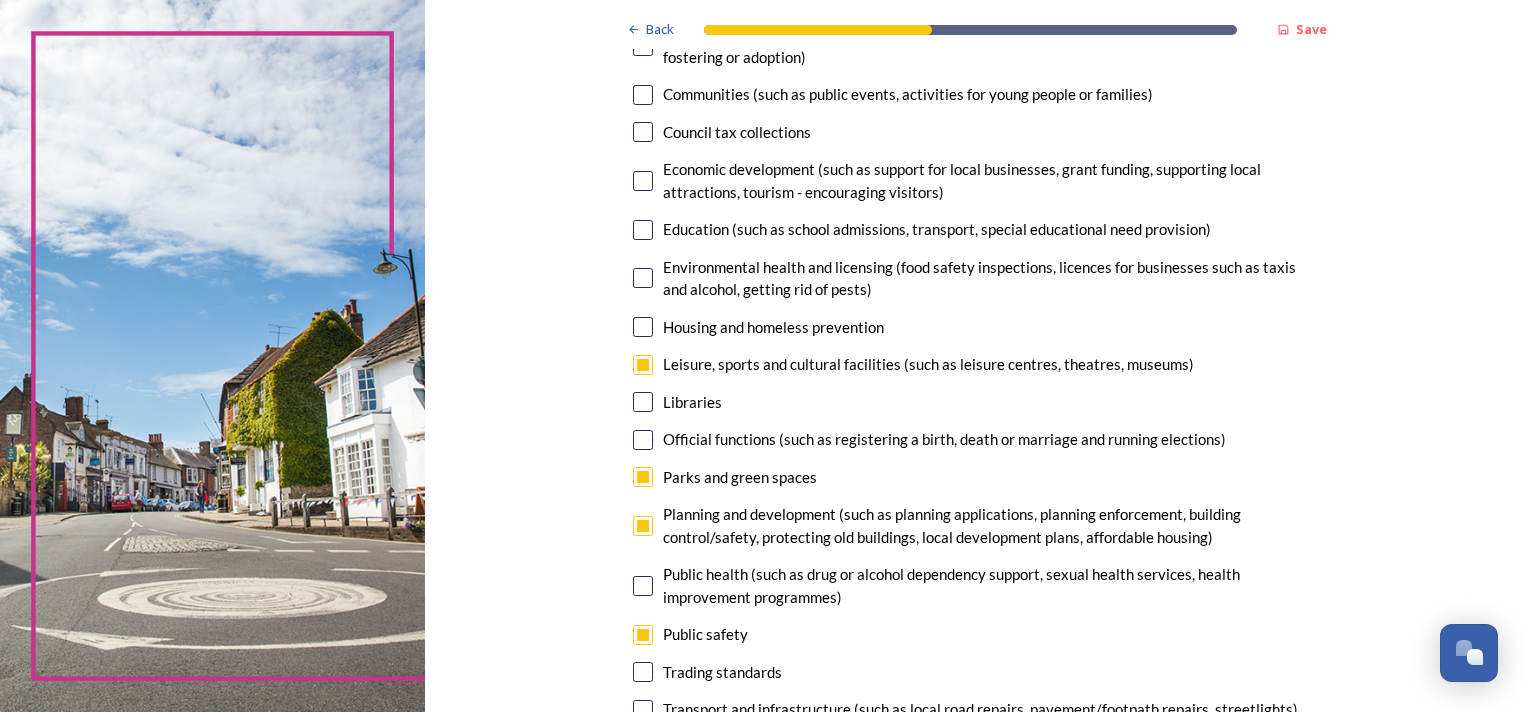 scroll, scrollTop: 500, scrollLeft: 0, axis: vertical 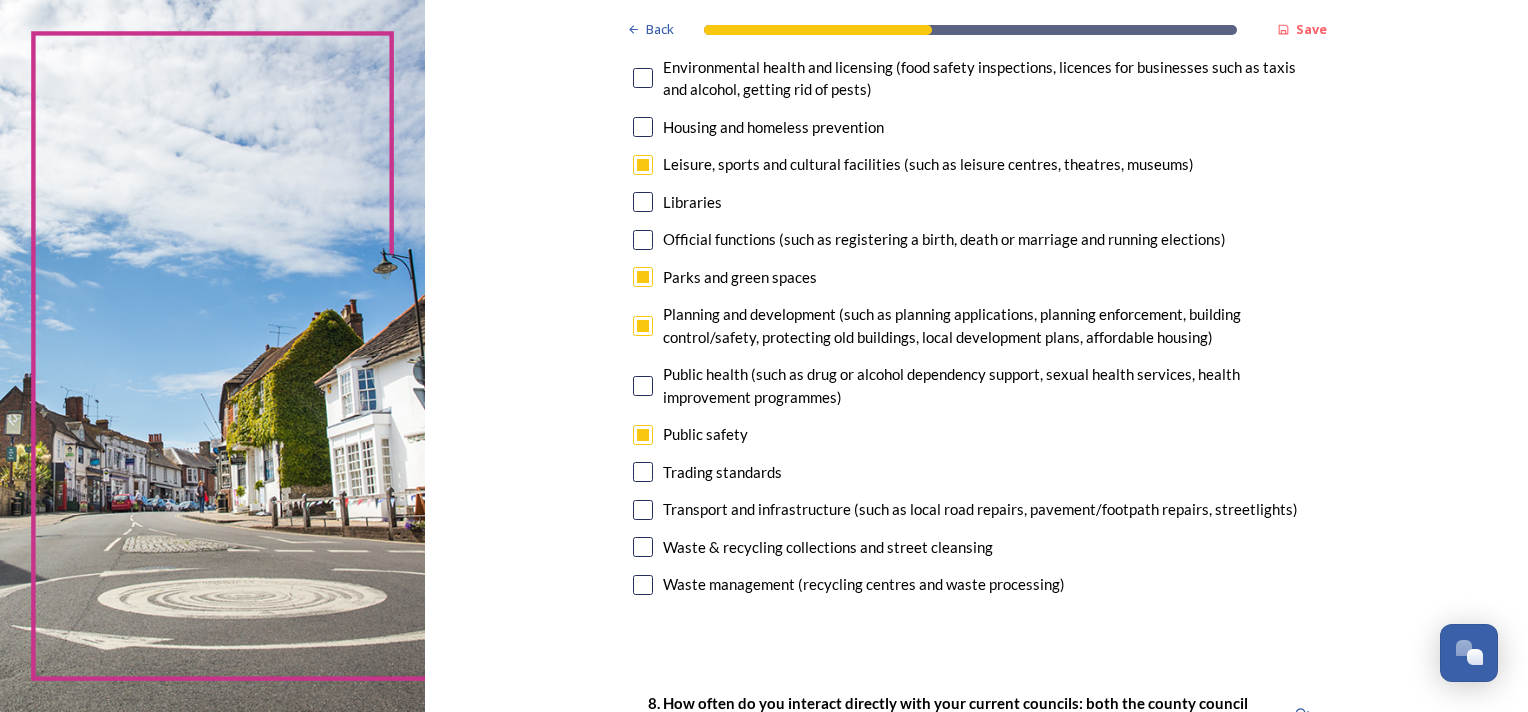 click at bounding box center (643, 547) 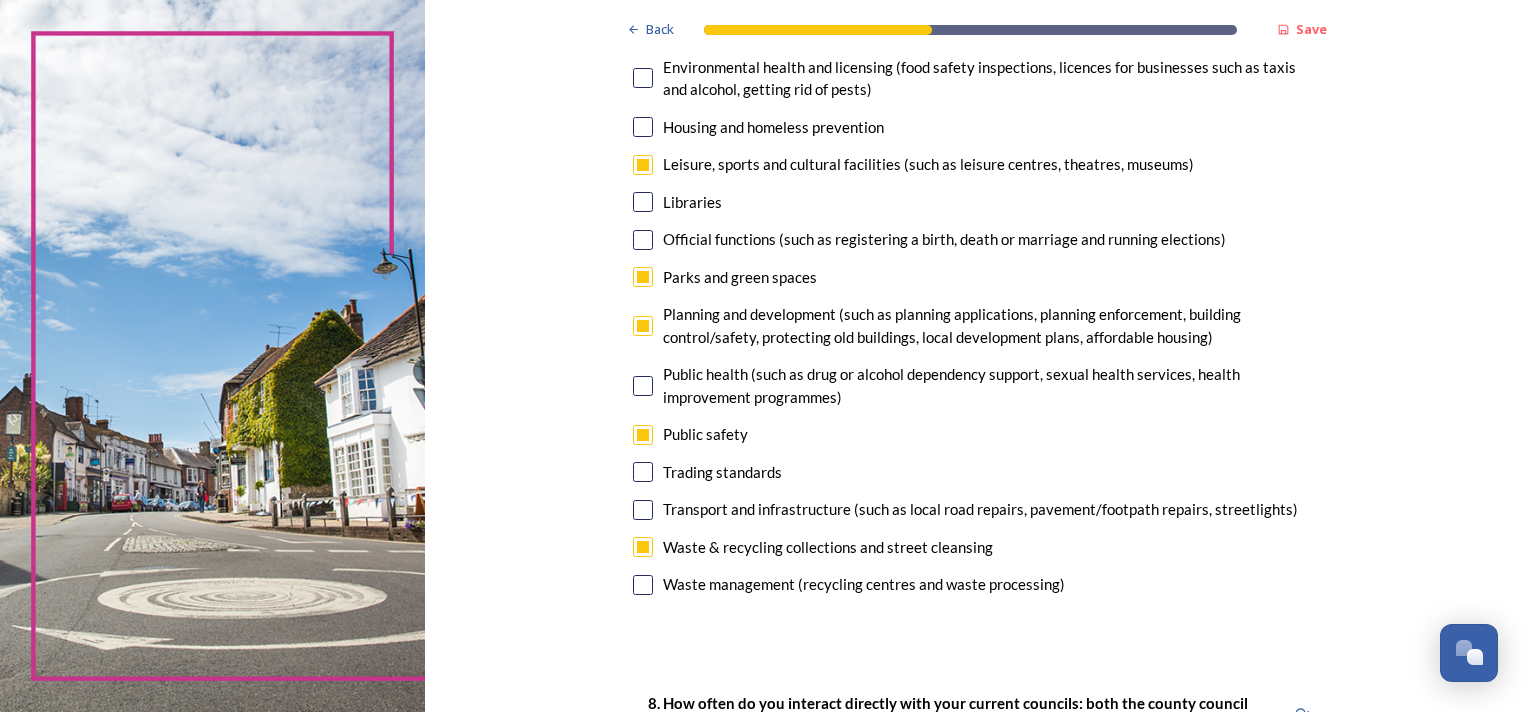 click at bounding box center (643, 585) 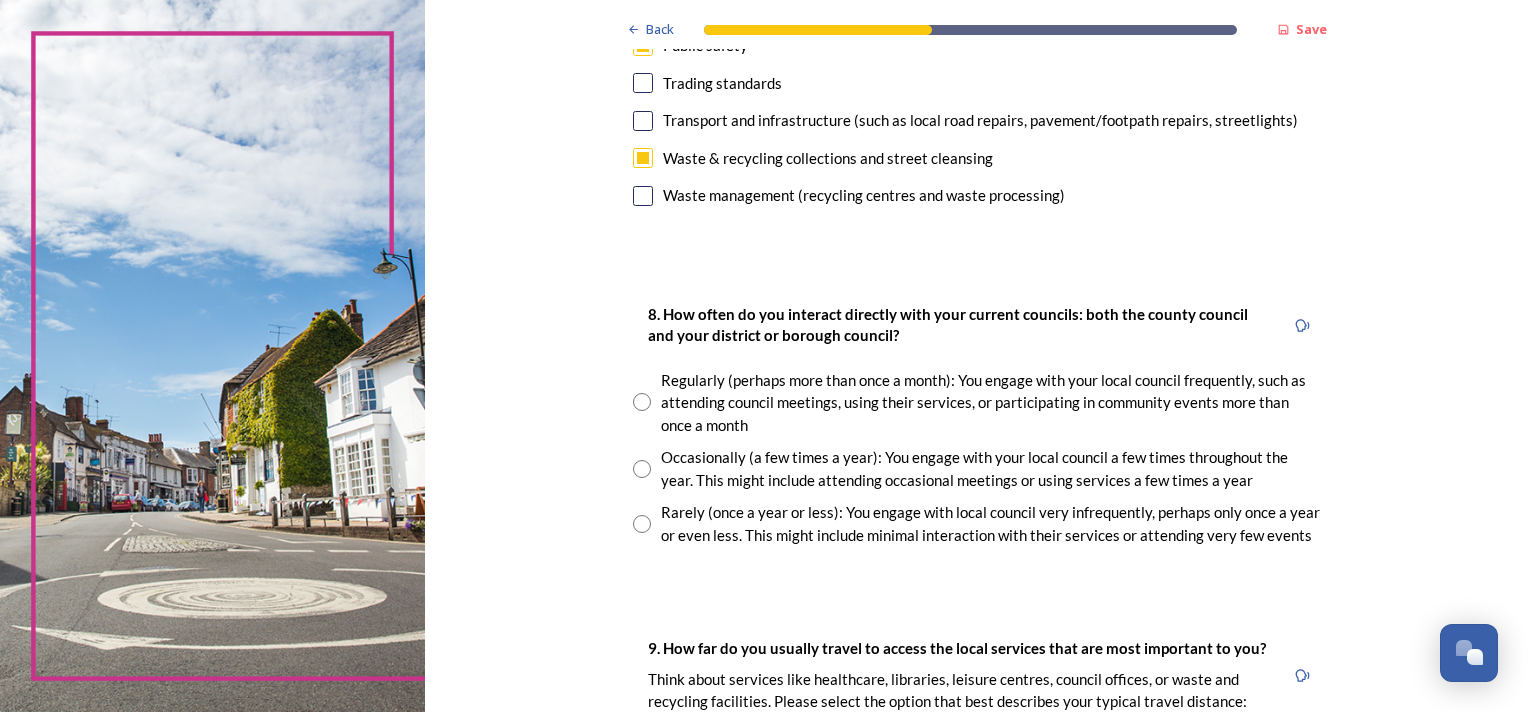 scroll, scrollTop: 900, scrollLeft: 0, axis: vertical 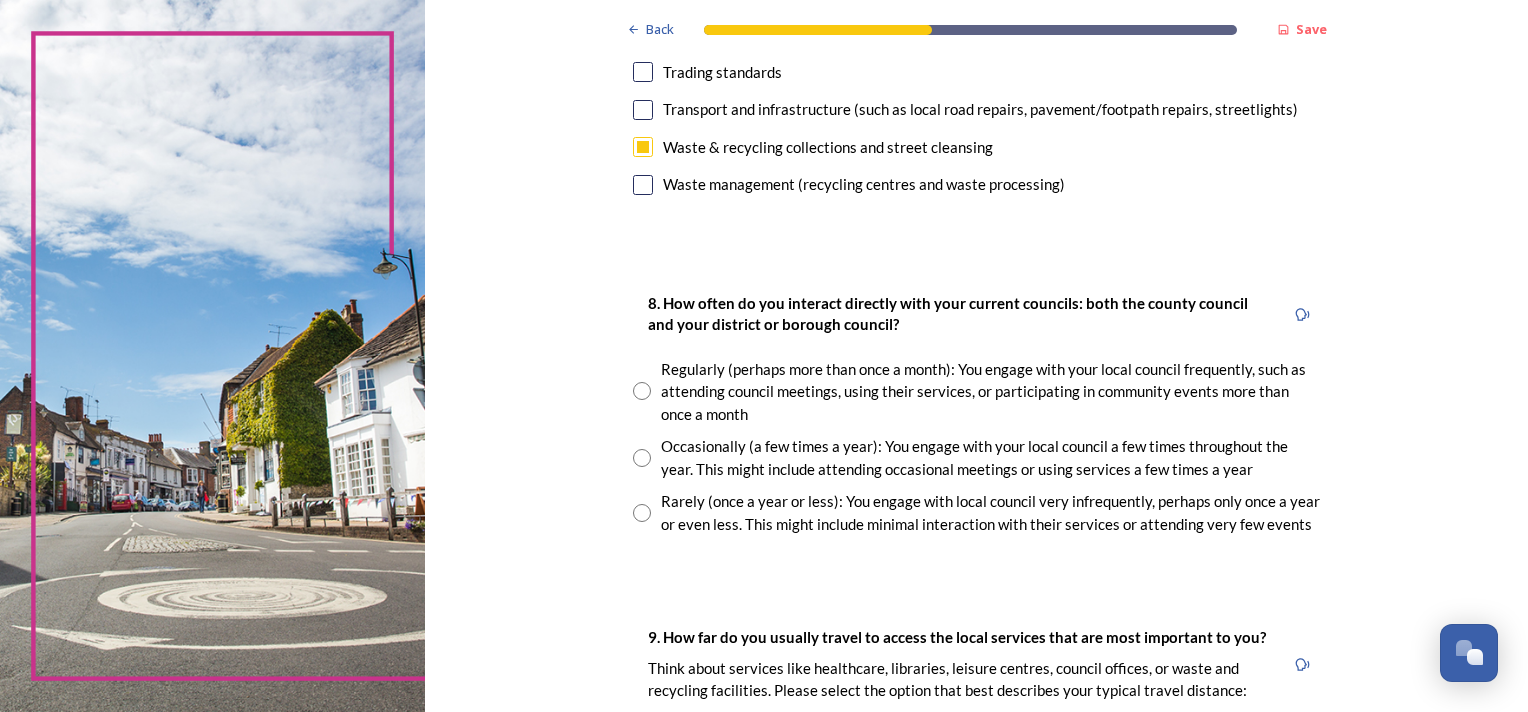 click at bounding box center (642, 391) 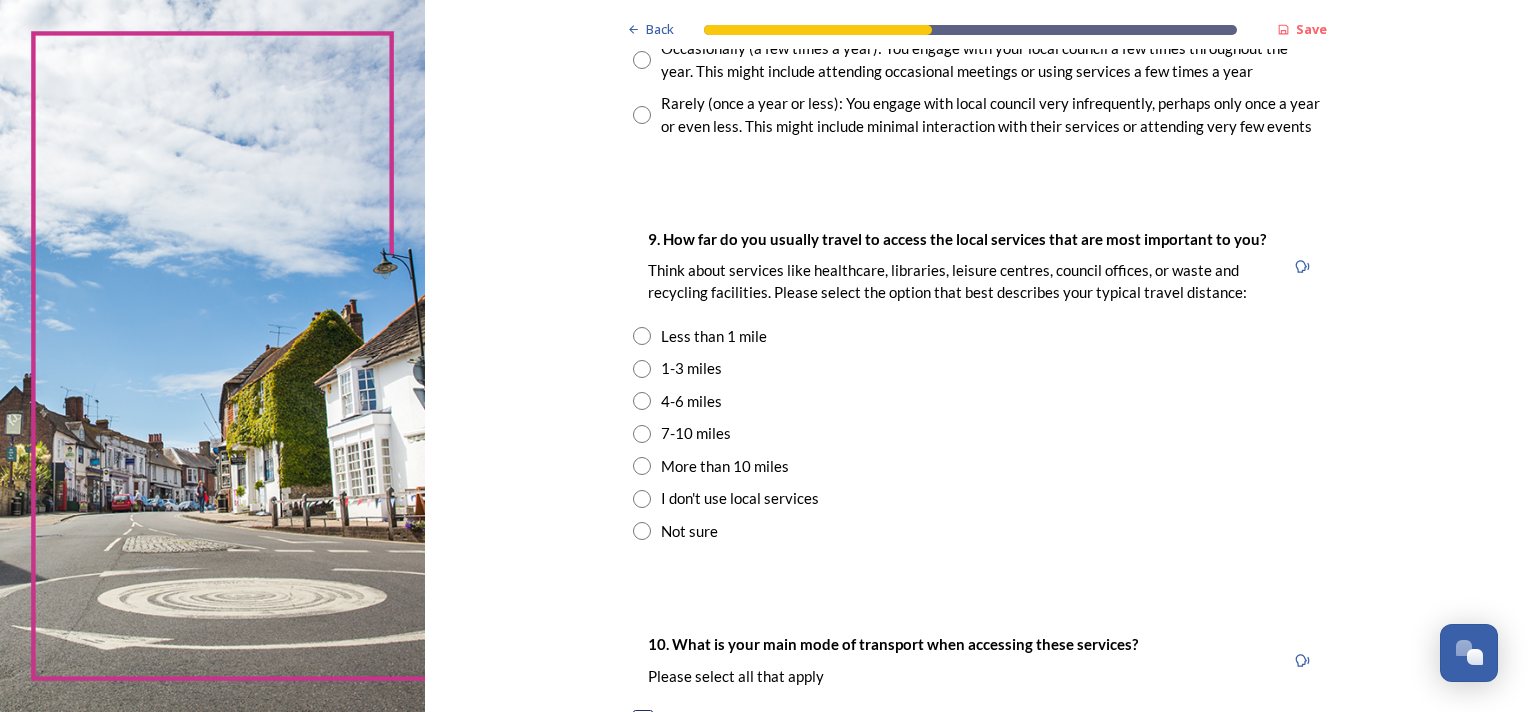 scroll, scrollTop: 1300, scrollLeft: 0, axis: vertical 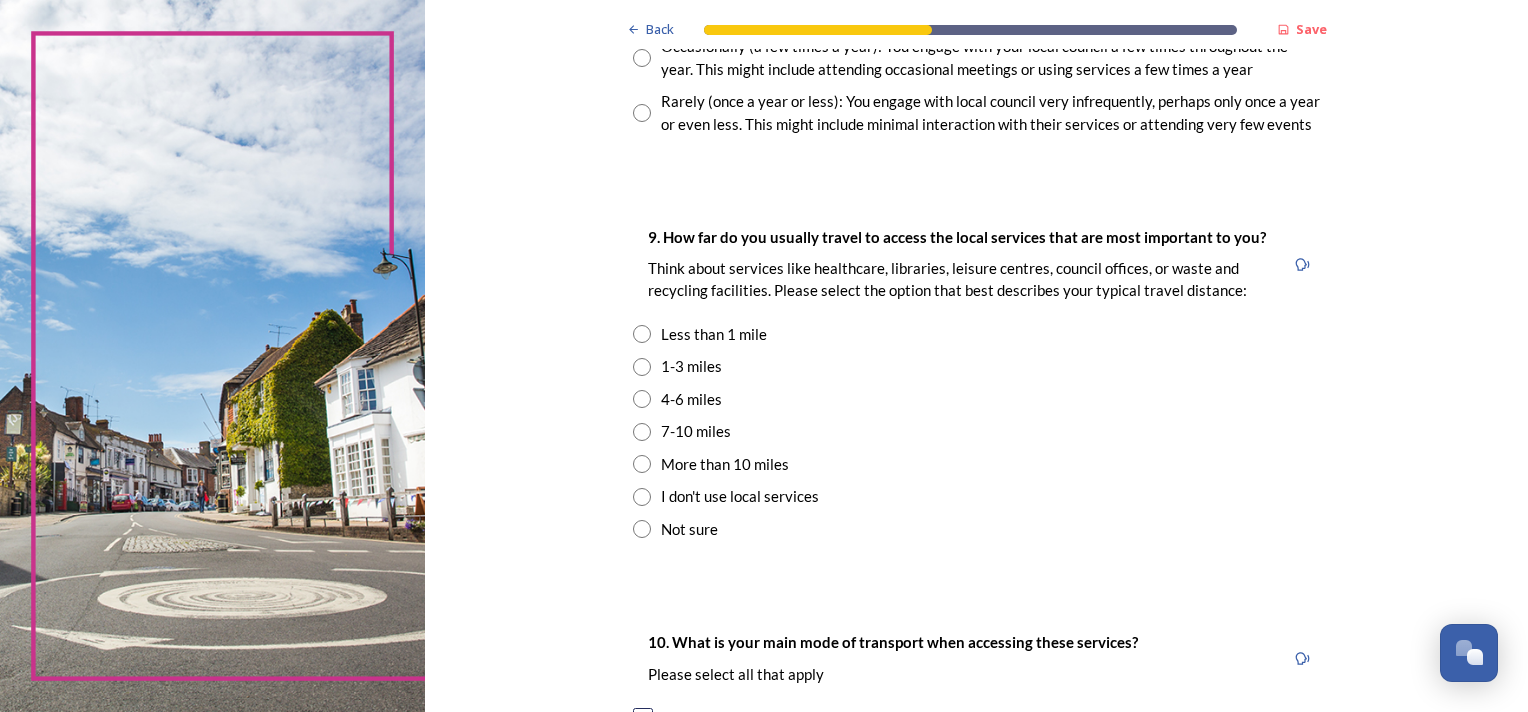 click at bounding box center [642, 367] 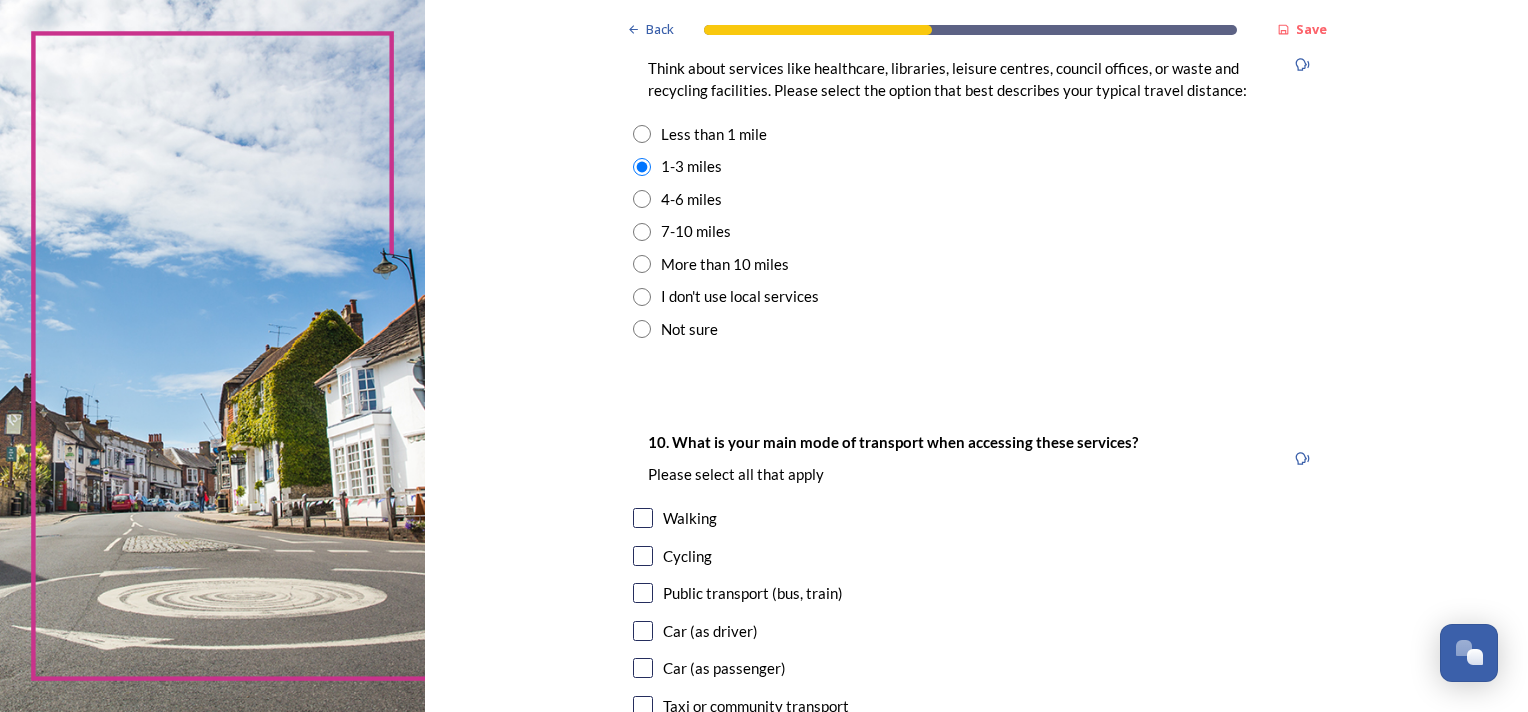 scroll, scrollTop: 1700, scrollLeft: 0, axis: vertical 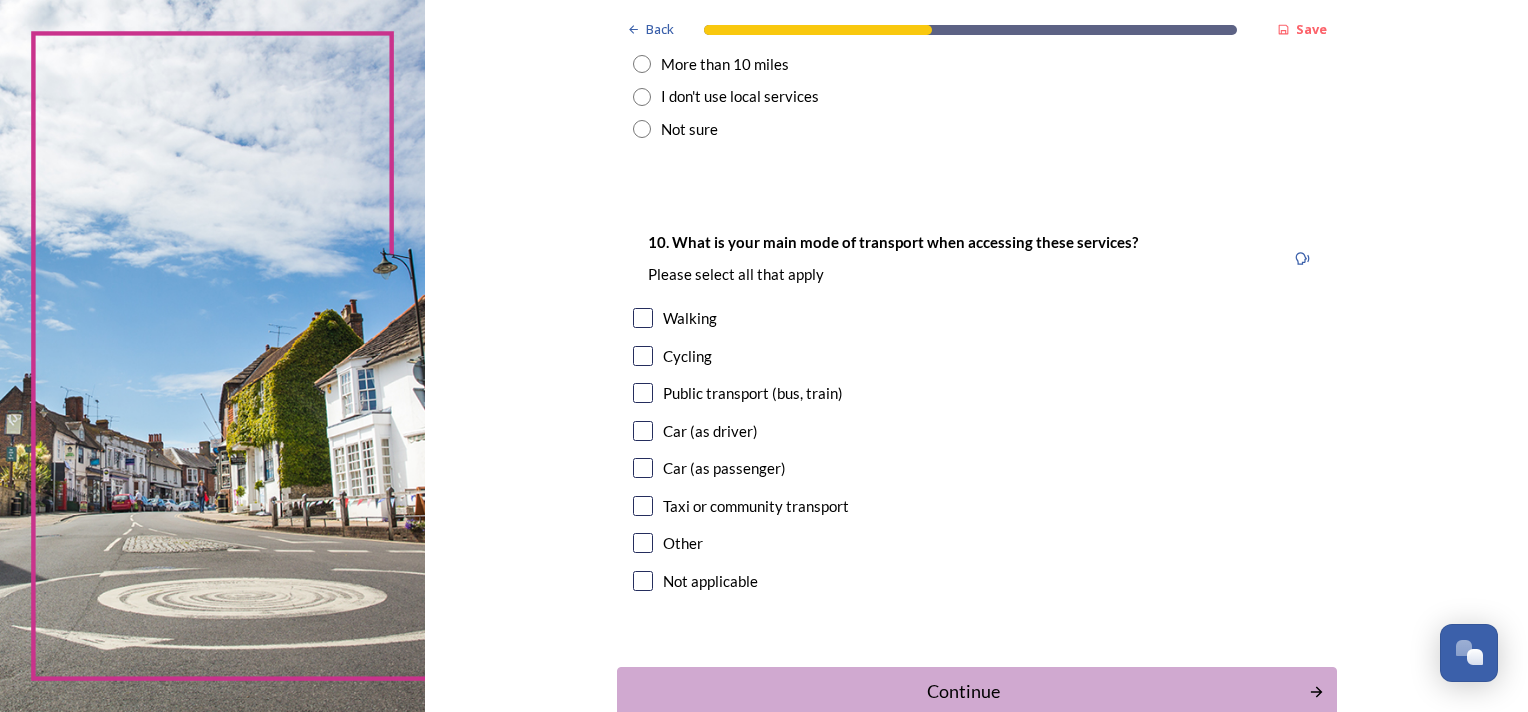 click at bounding box center (643, 431) 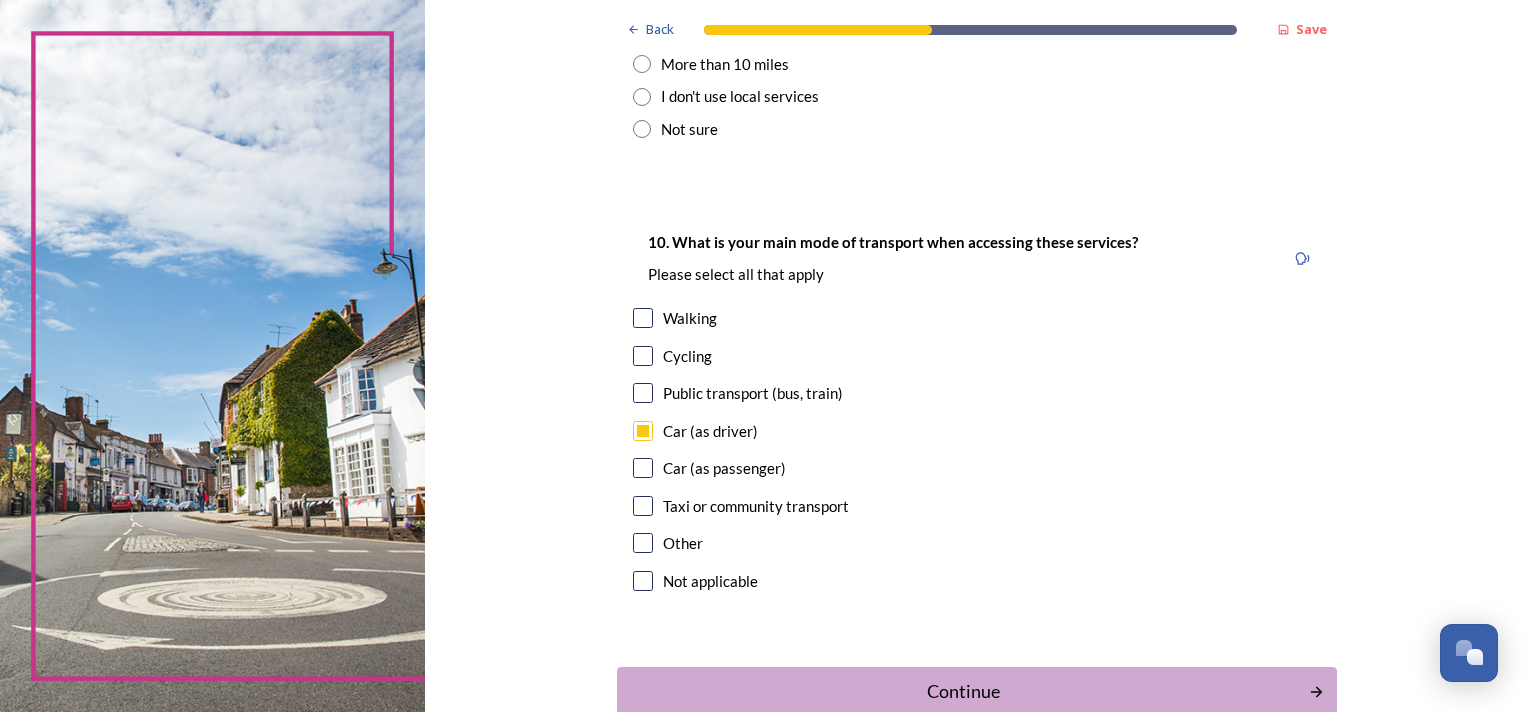 scroll, scrollTop: 1820, scrollLeft: 0, axis: vertical 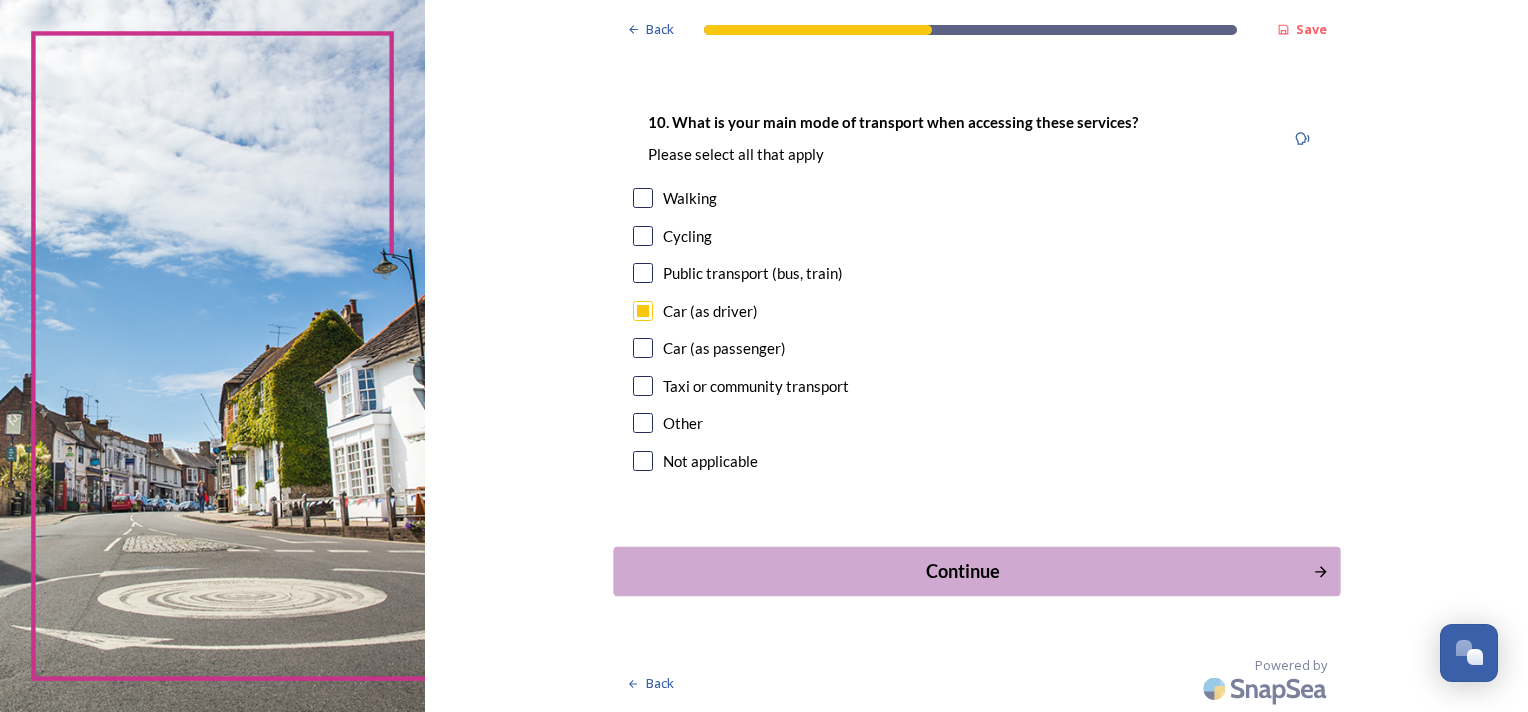 click on "Continue" at bounding box center [962, 571] 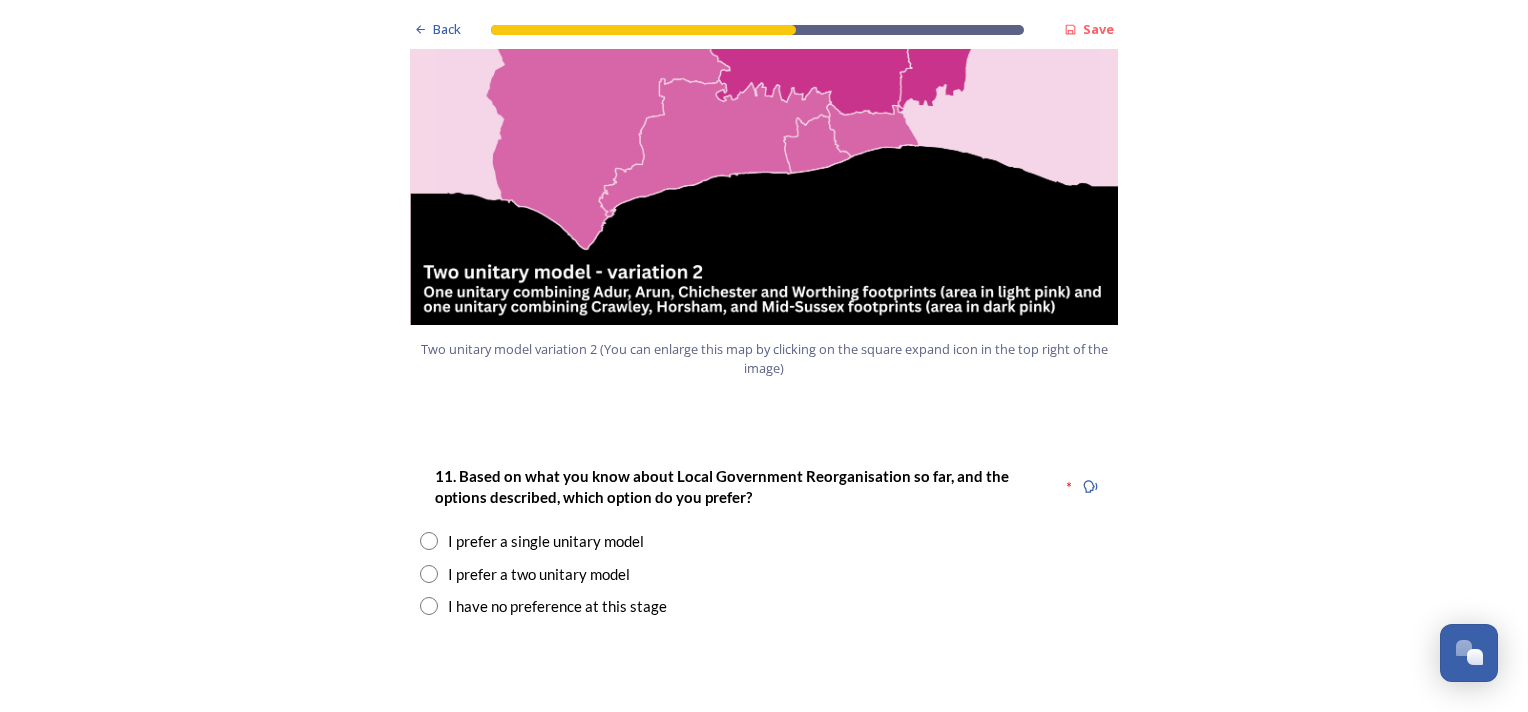 scroll, scrollTop: 2400, scrollLeft: 0, axis: vertical 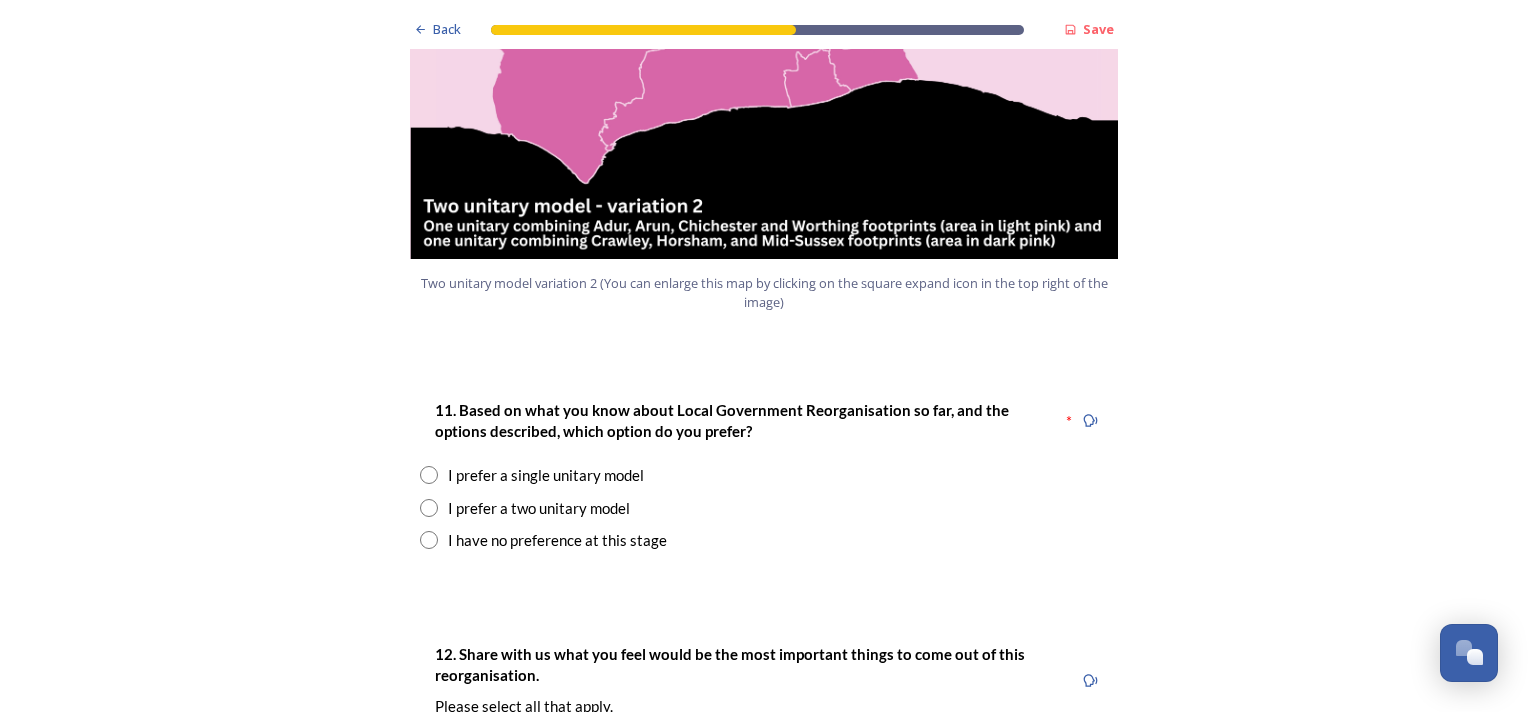 click at bounding box center (429, 508) 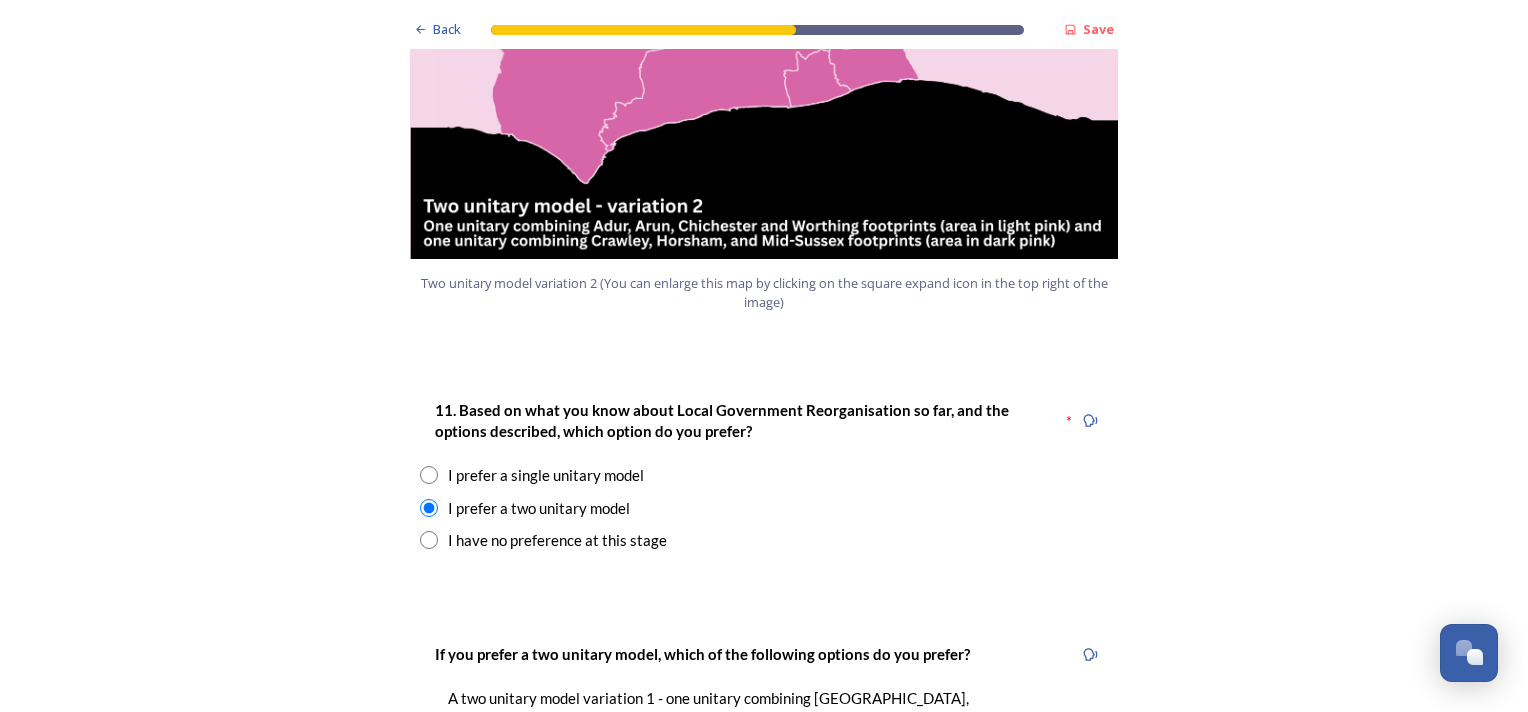 scroll, scrollTop: 2700, scrollLeft: 0, axis: vertical 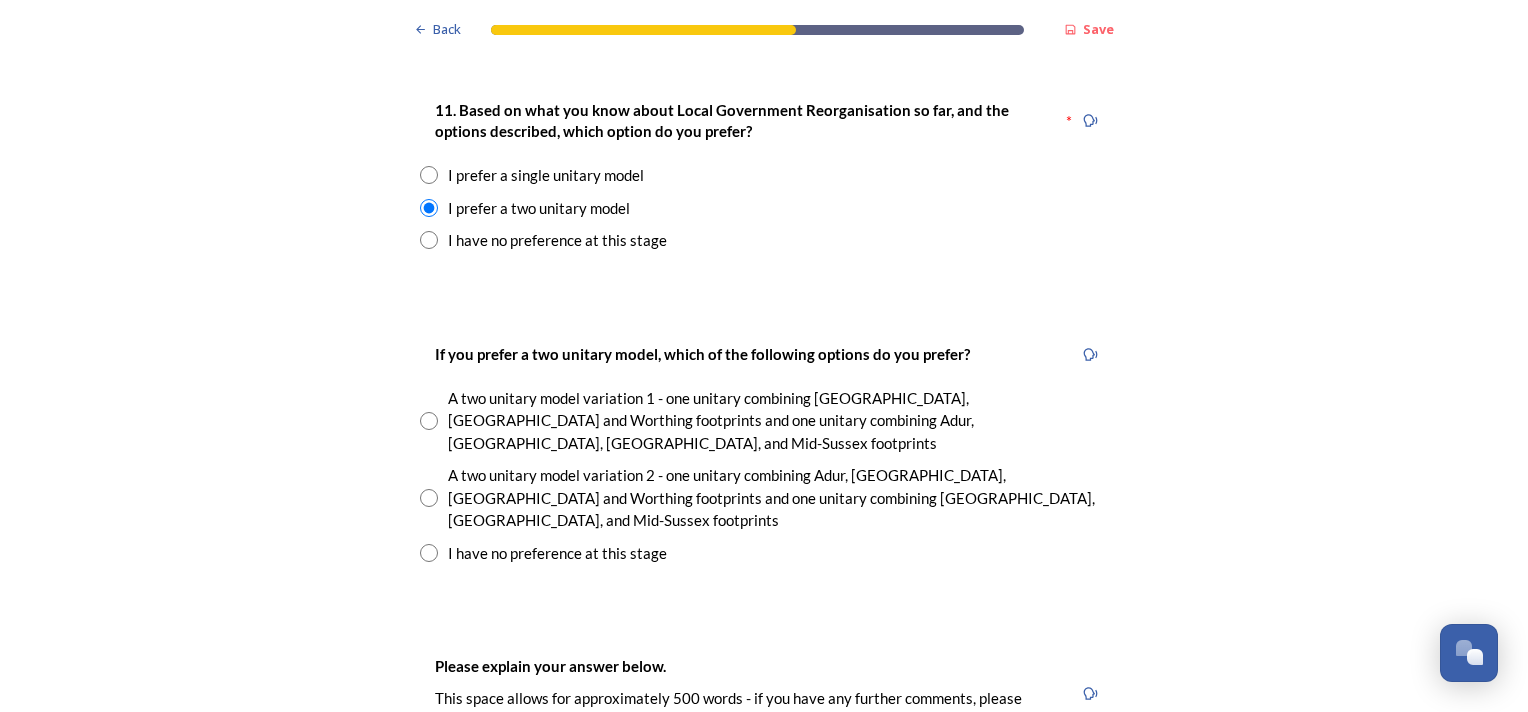 click at bounding box center (429, 421) 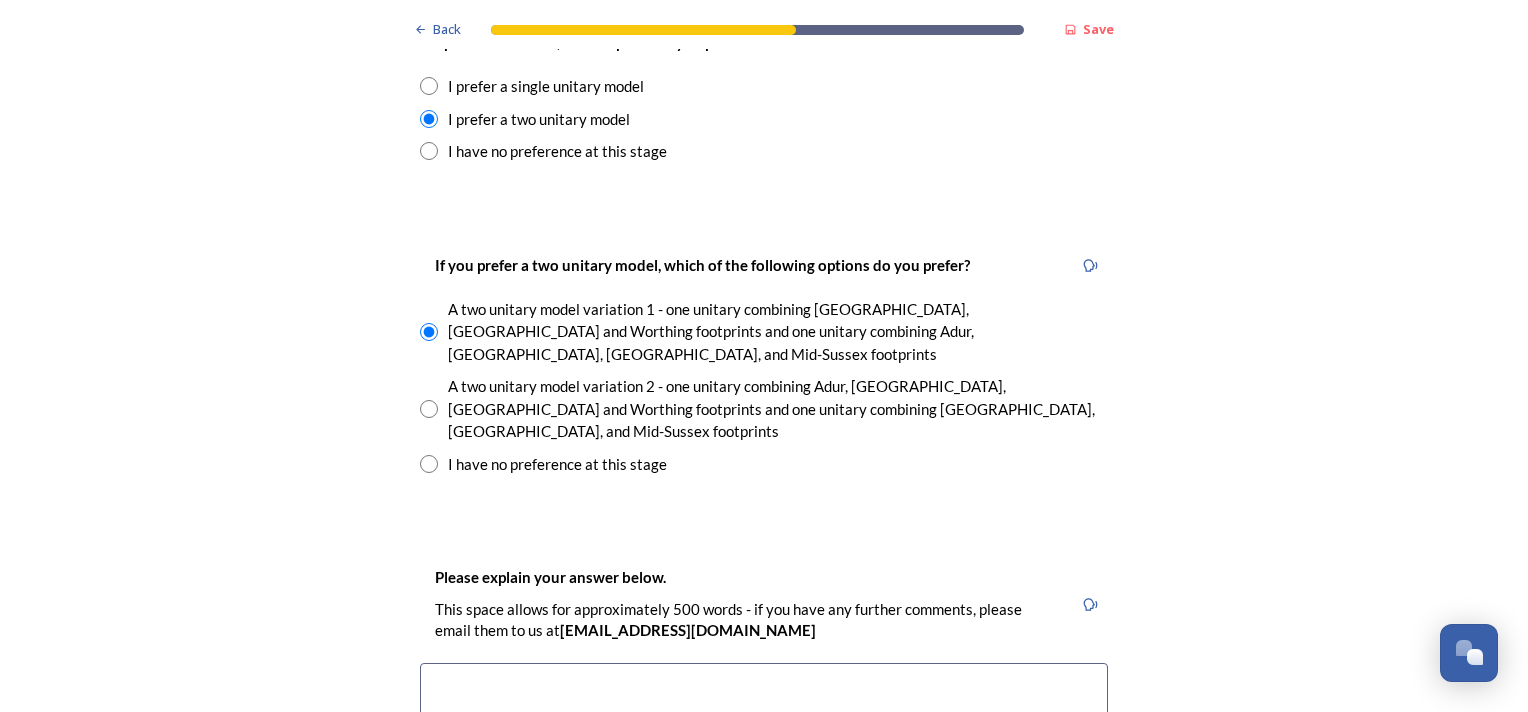 scroll, scrollTop: 3000, scrollLeft: 0, axis: vertical 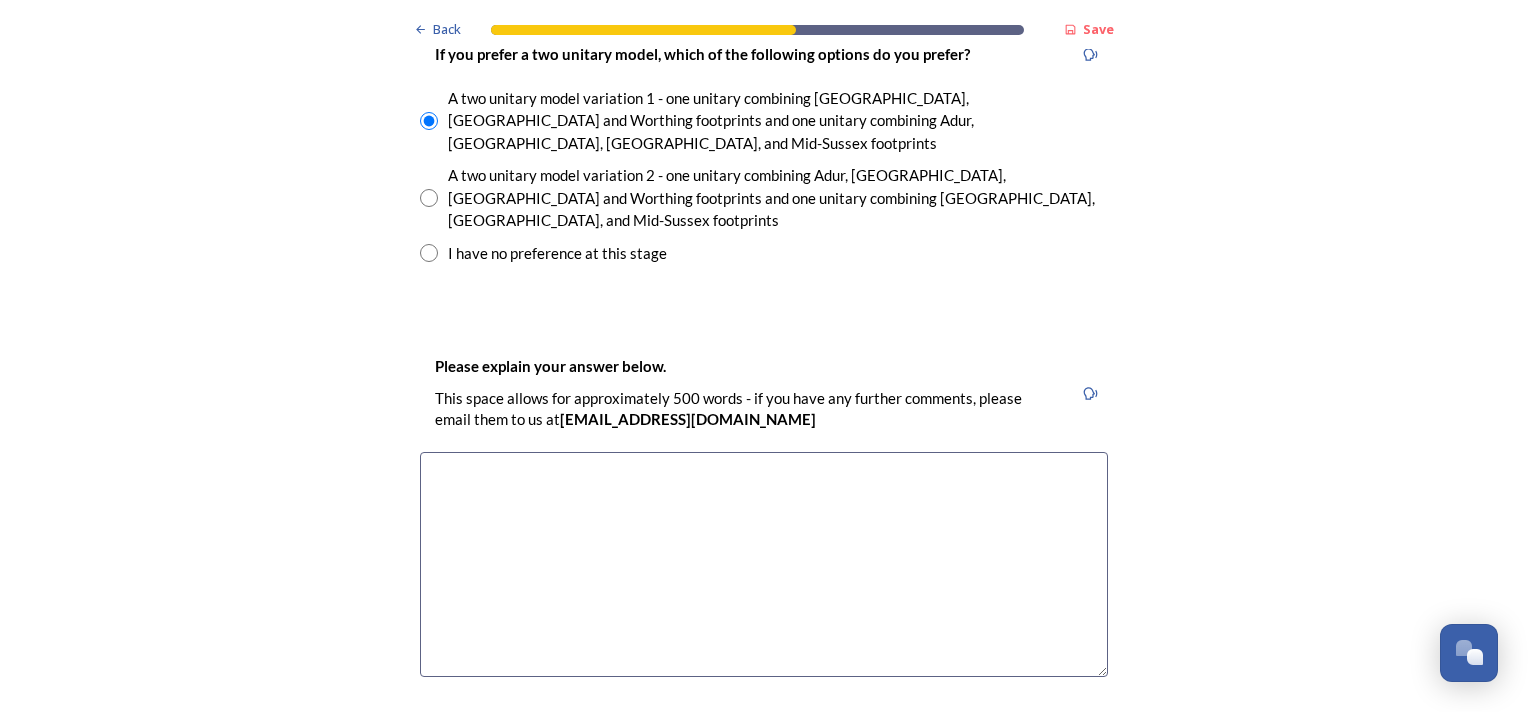 click at bounding box center [764, 564] 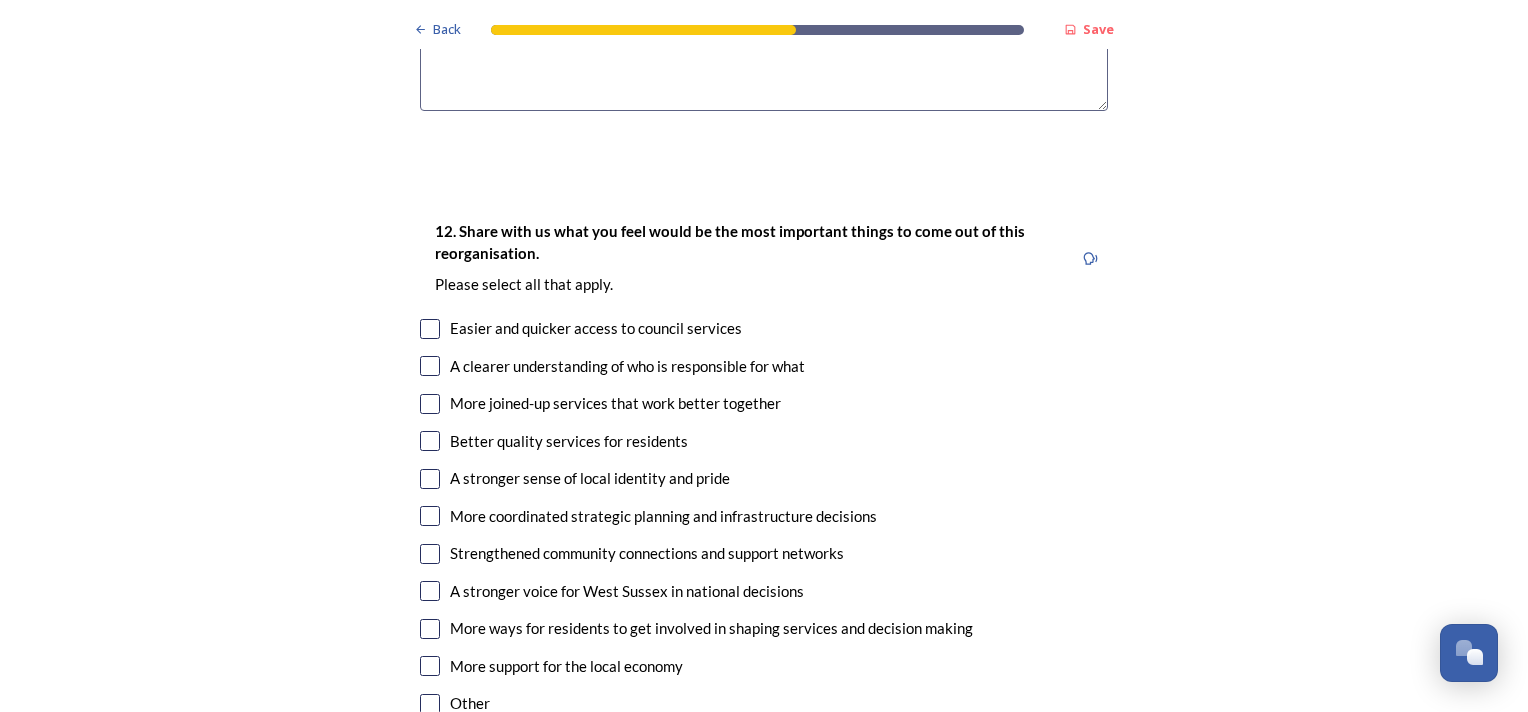 scroll, scrollTop: 3600, scrollLeft: 0, axis: vertical 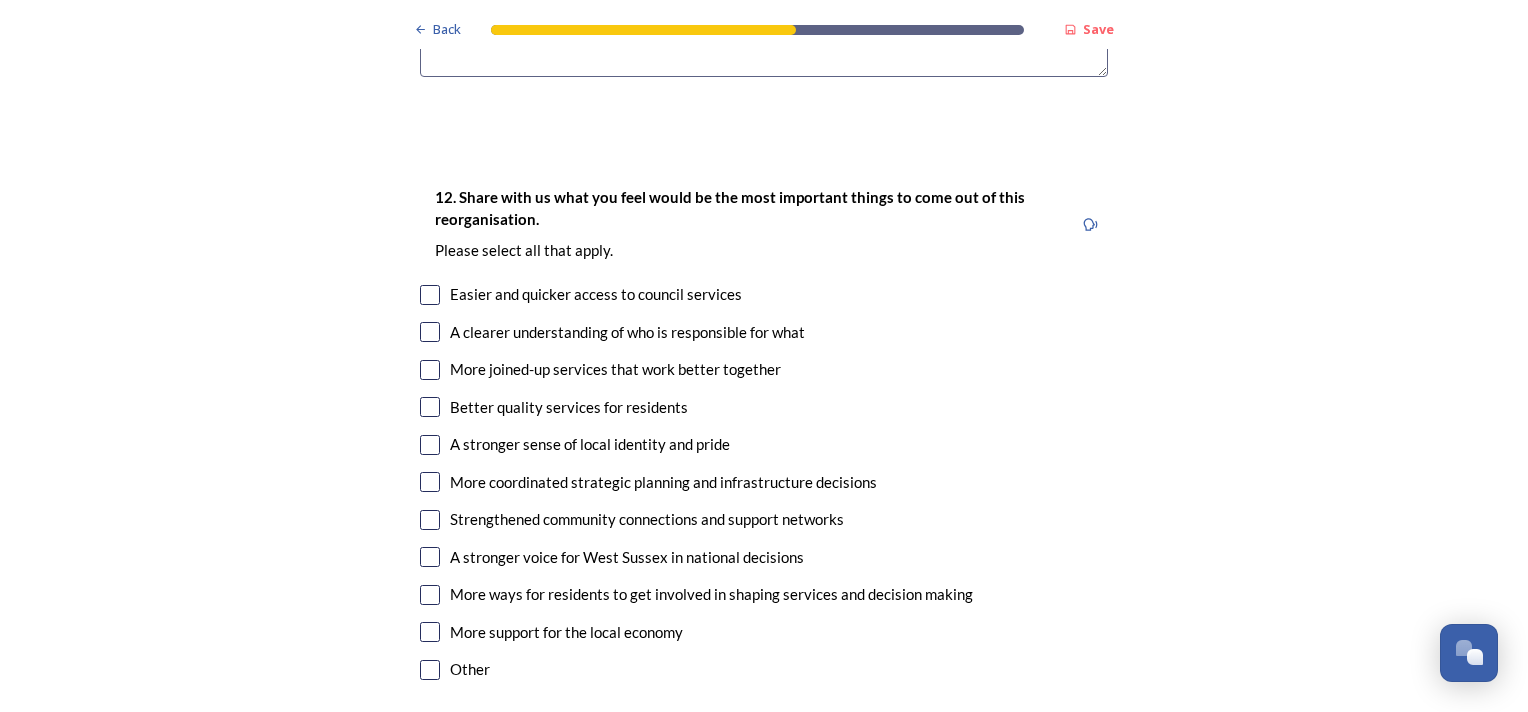 type on "Need to keep relatively local." 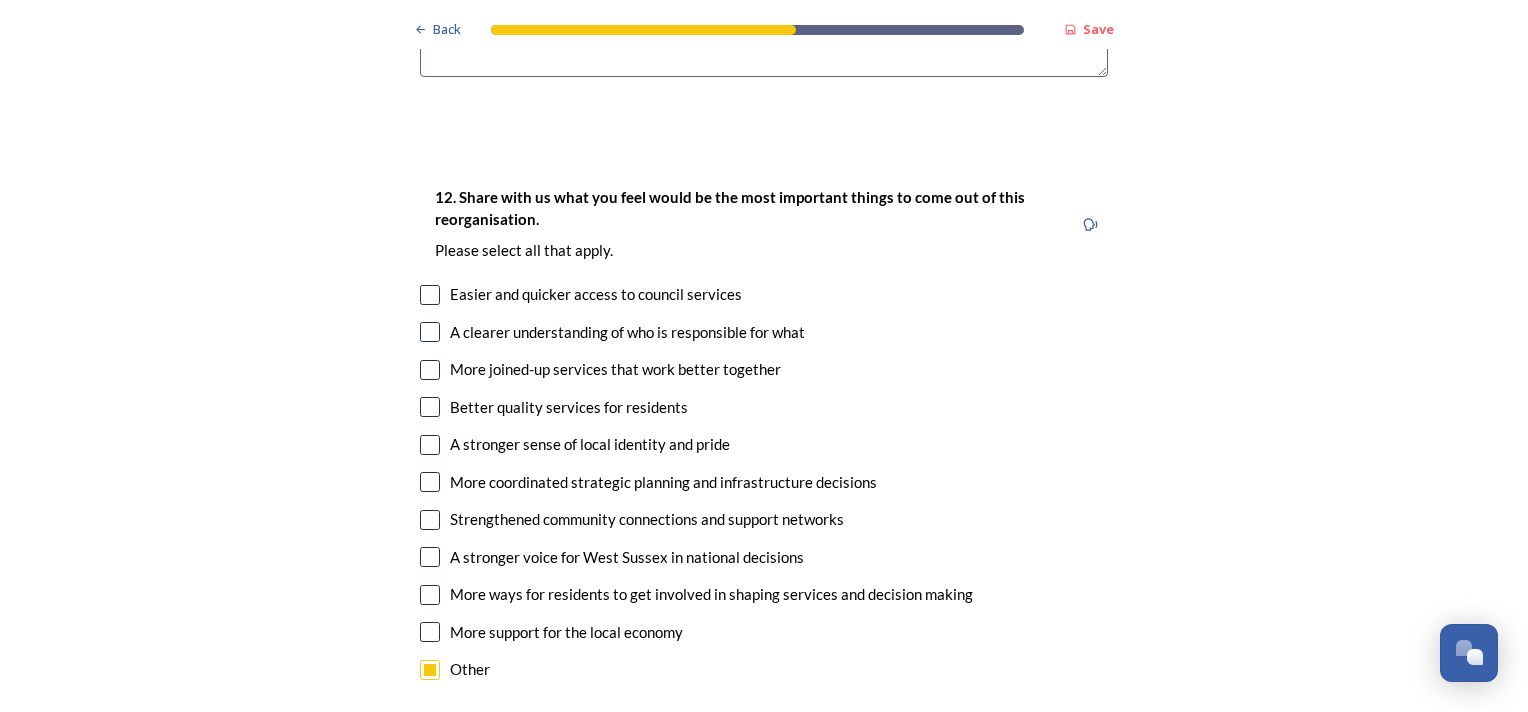 scroll, scrollTop: 3900, scrollLeft: 0, axis: vertical 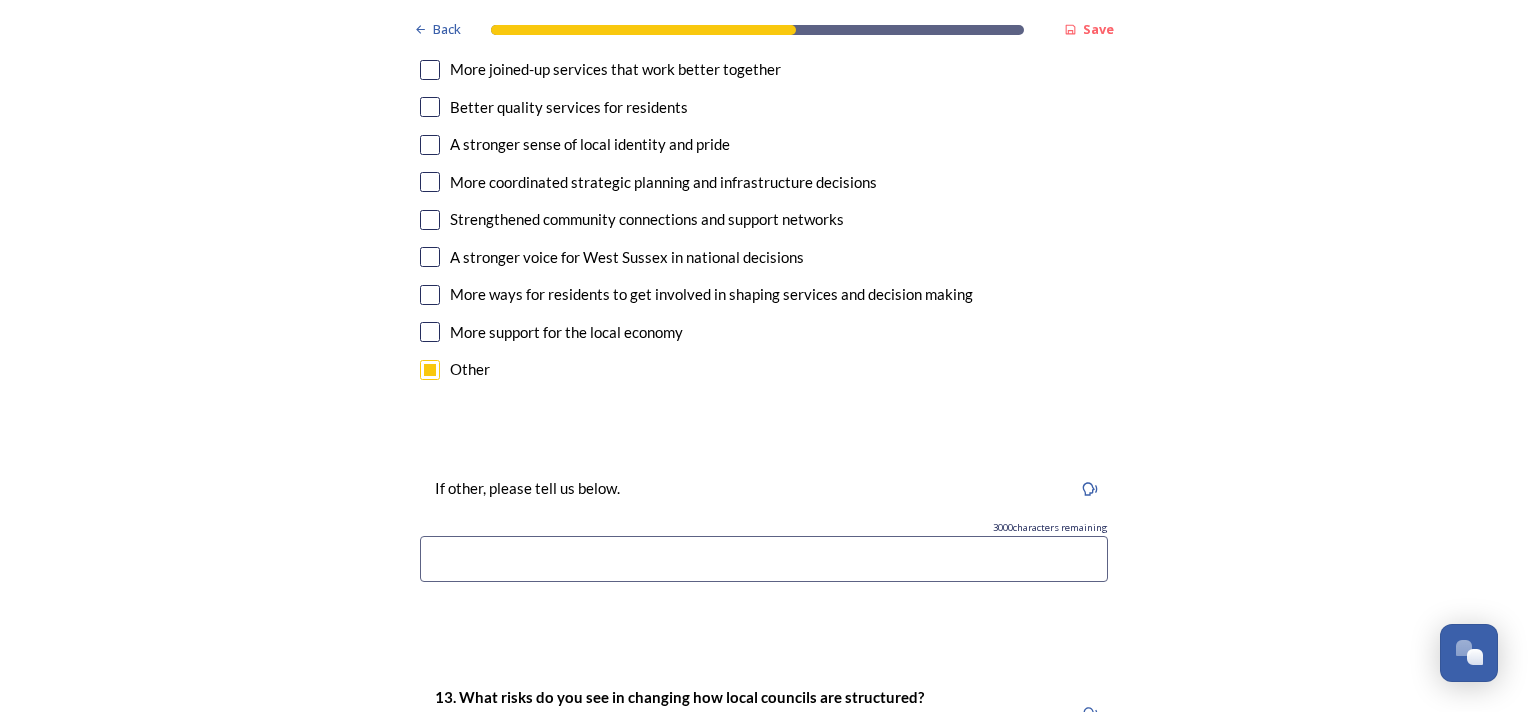 click at bounding box center (764, 559) 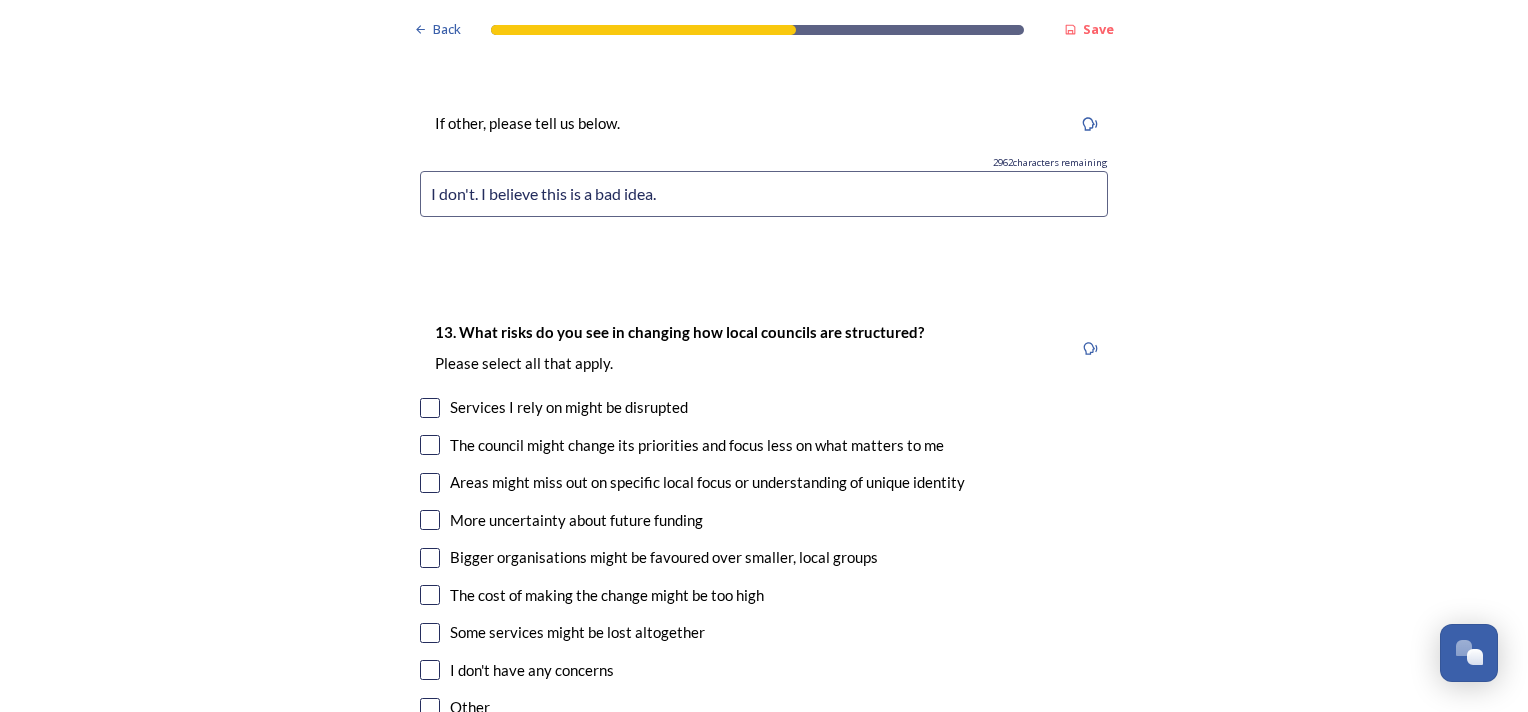 scroll, scrollTop: 4300, scrollLeft: 0, axis: vertical 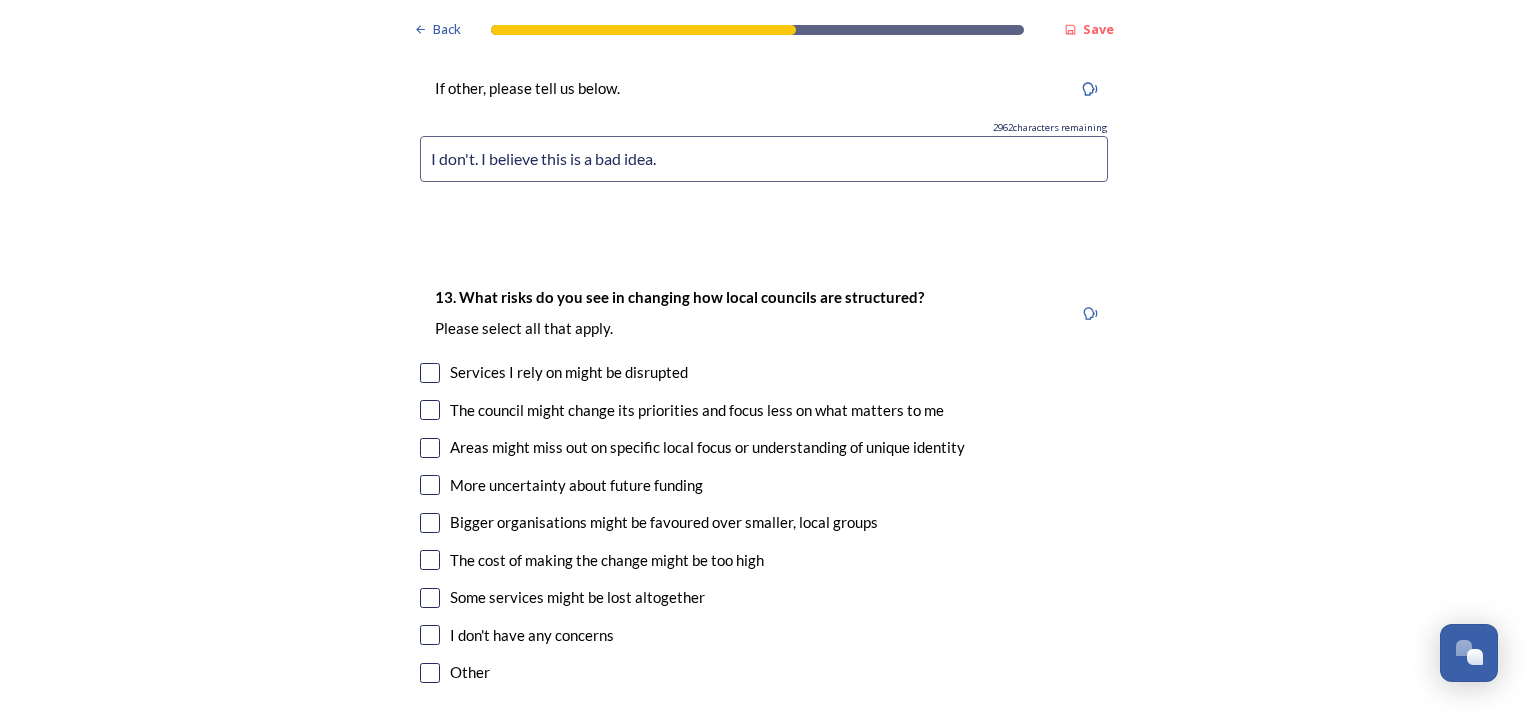type on "I don't. I believe this is a bad idea." 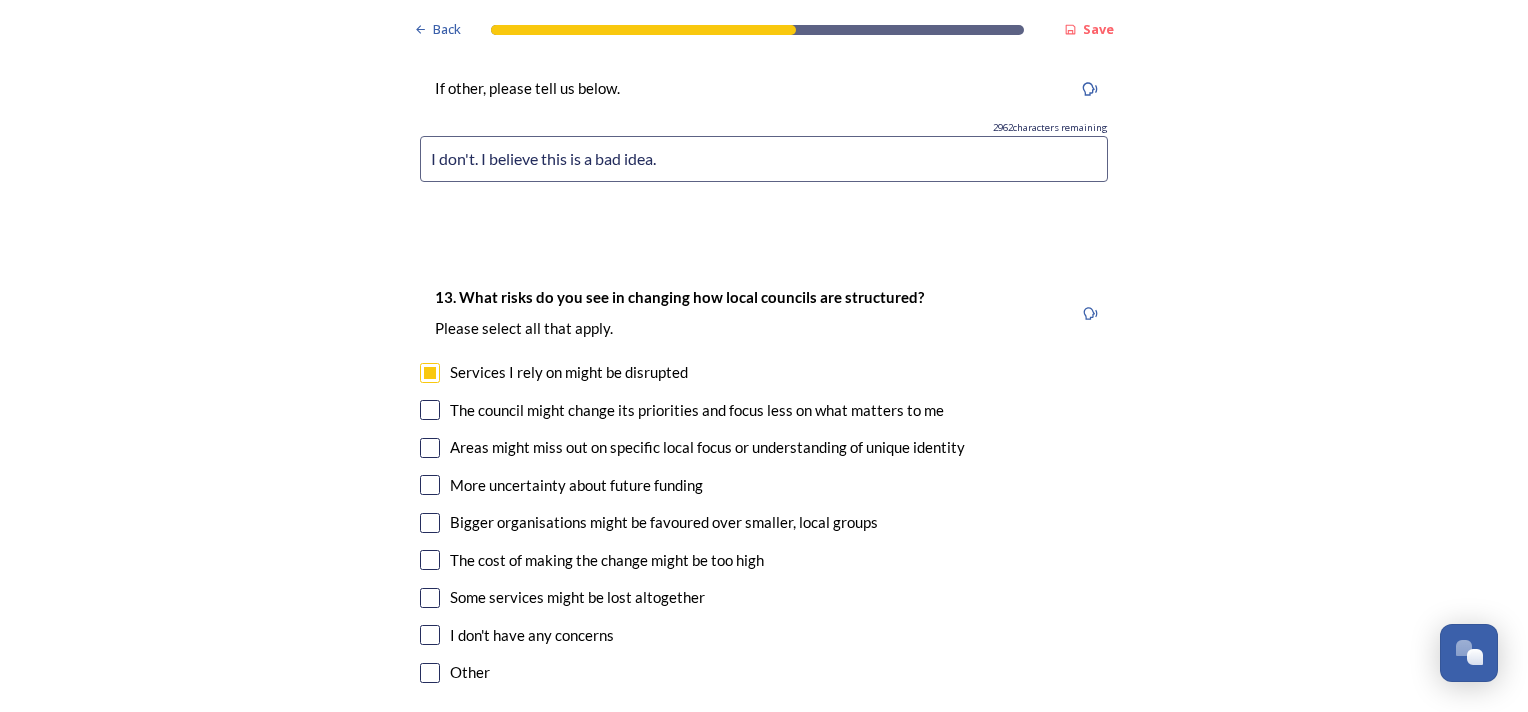 click at bounding box center (430, 410) 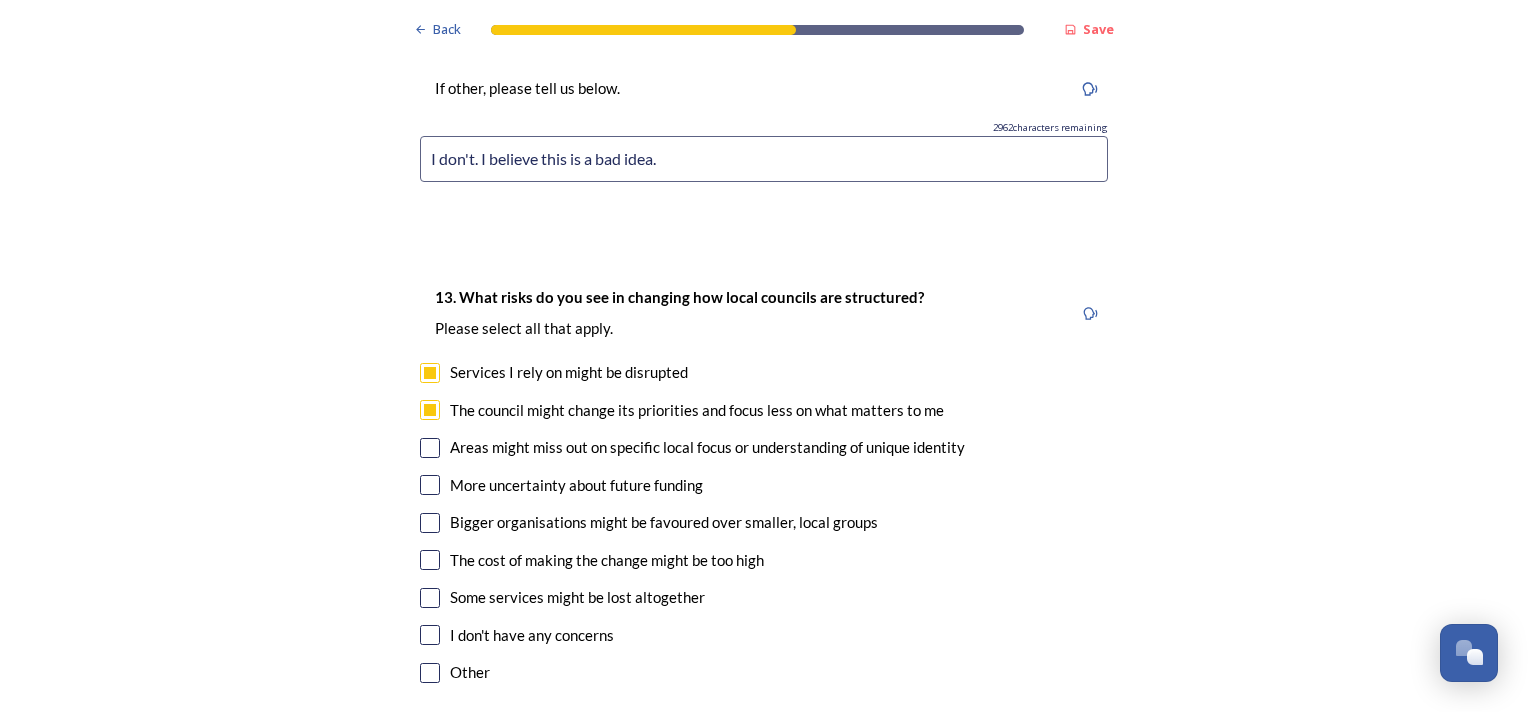 click at bounding box center (430, 448) 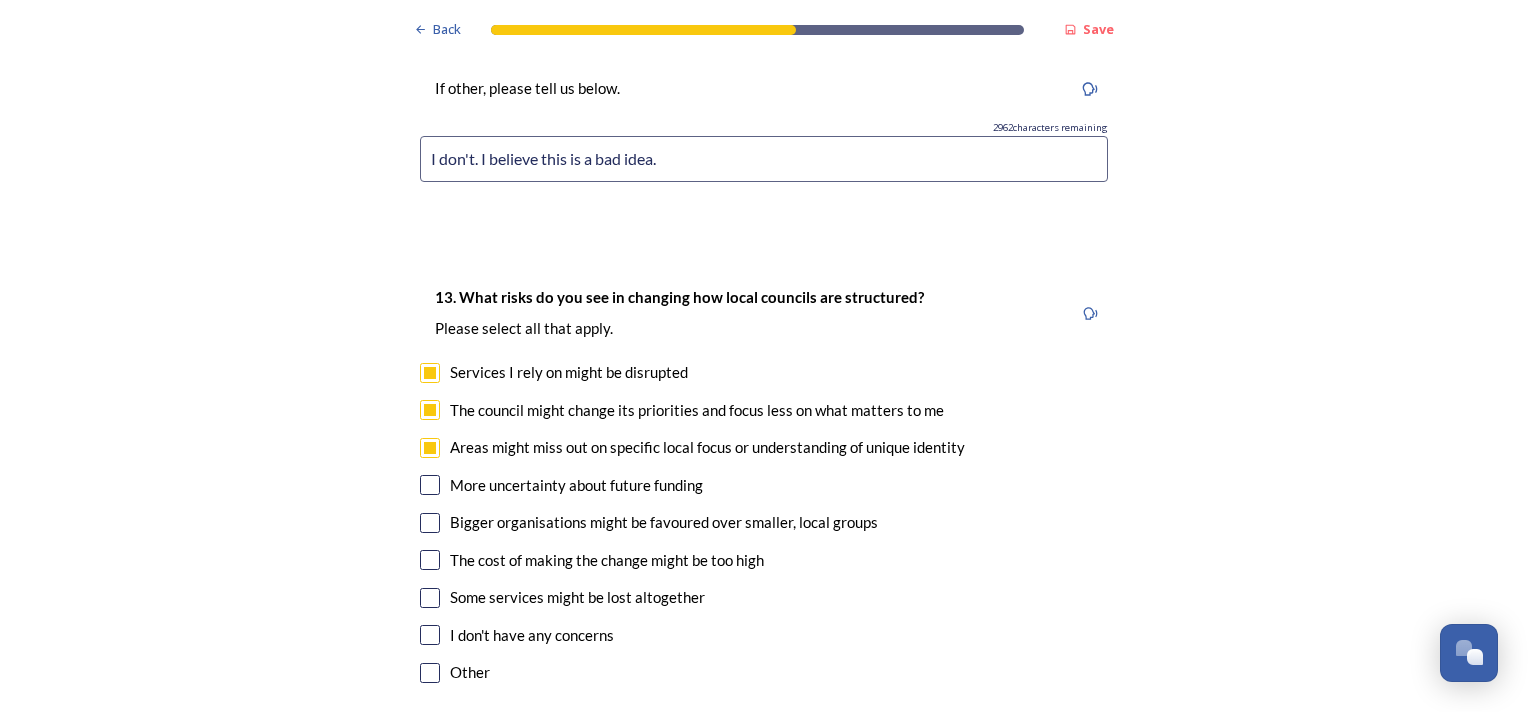 click at bounding box center (430, 485) 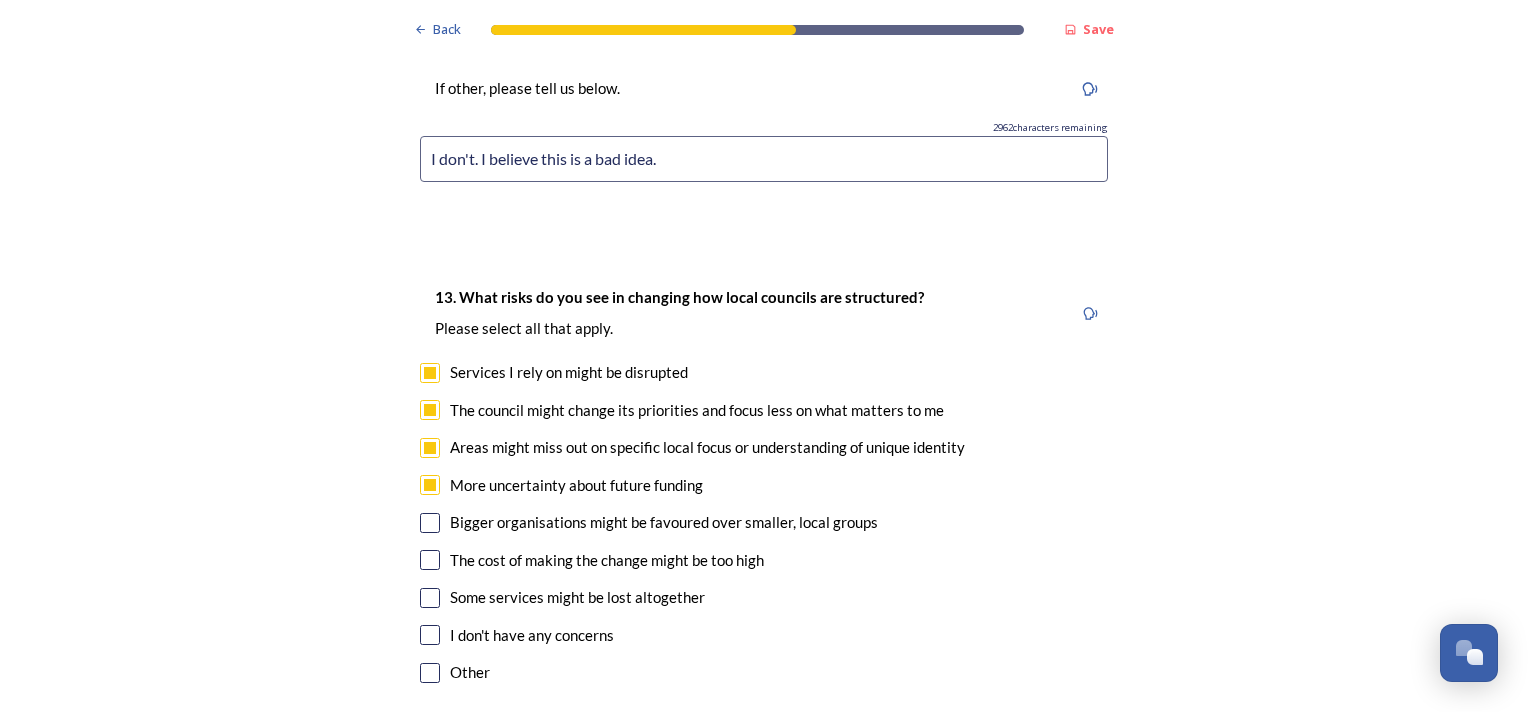 click at bounding box center [430, 523] 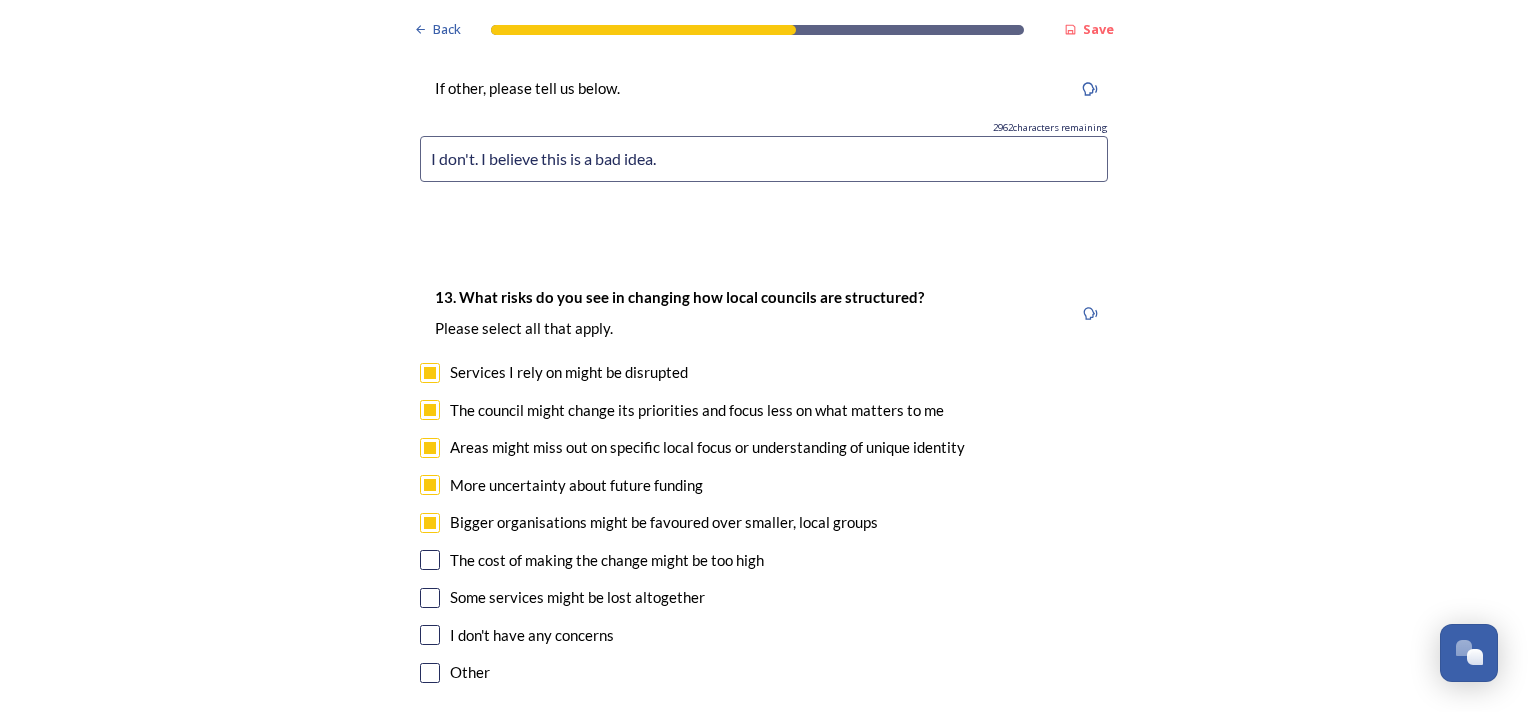 click on "13. What risks do you see in changing how local councils are structured? ﻿Please select all that apply. Services I rely on might be disrupted The council might change its priorities and focus less on what matters to me Areas might miss out on specific local focus or understanding of unique identity More uncertainty about future funding Bigger organisations might be favoured over smaller, local groups The cost of making the change might be too high Some services might be lost altogether I don't have any concerns Other" at bounding box center [764, 487] 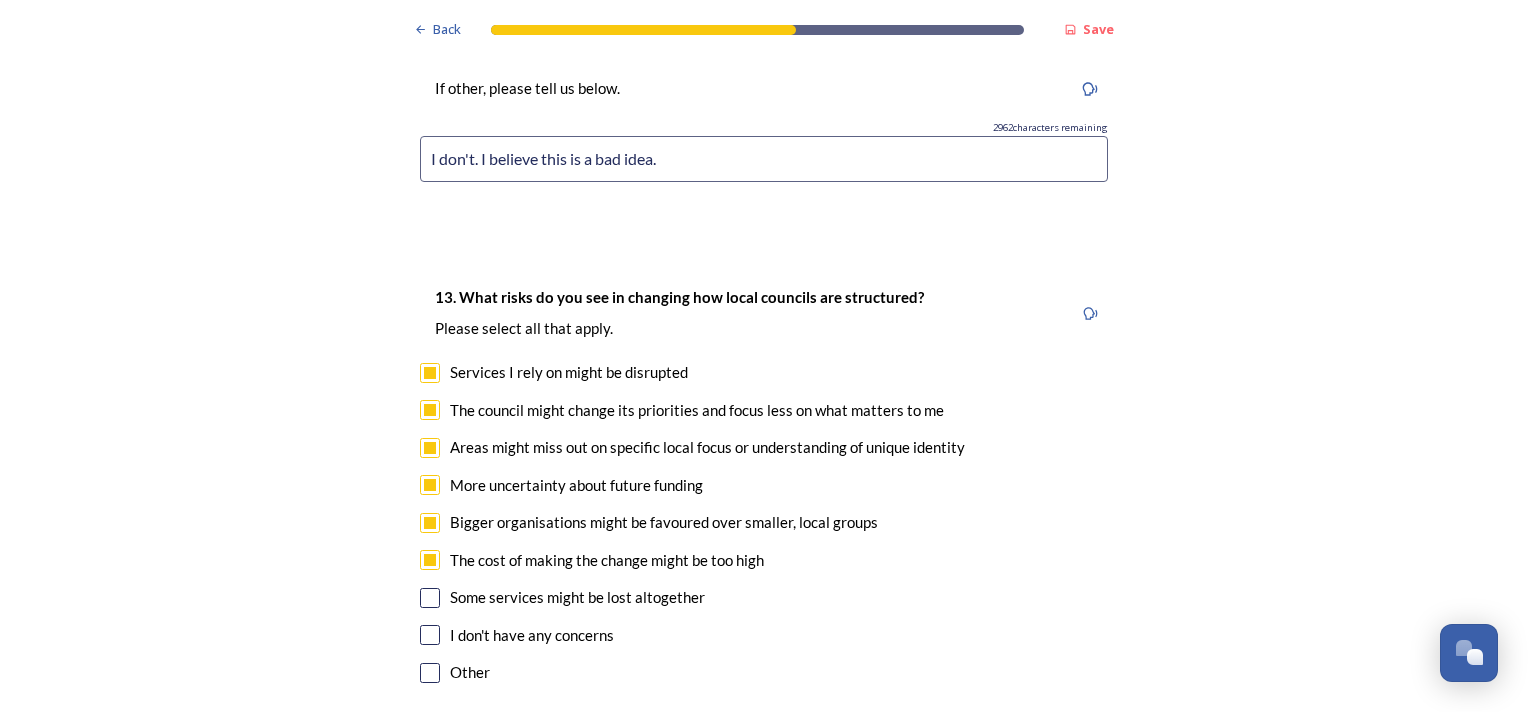 click at bounding box center [430, 598] 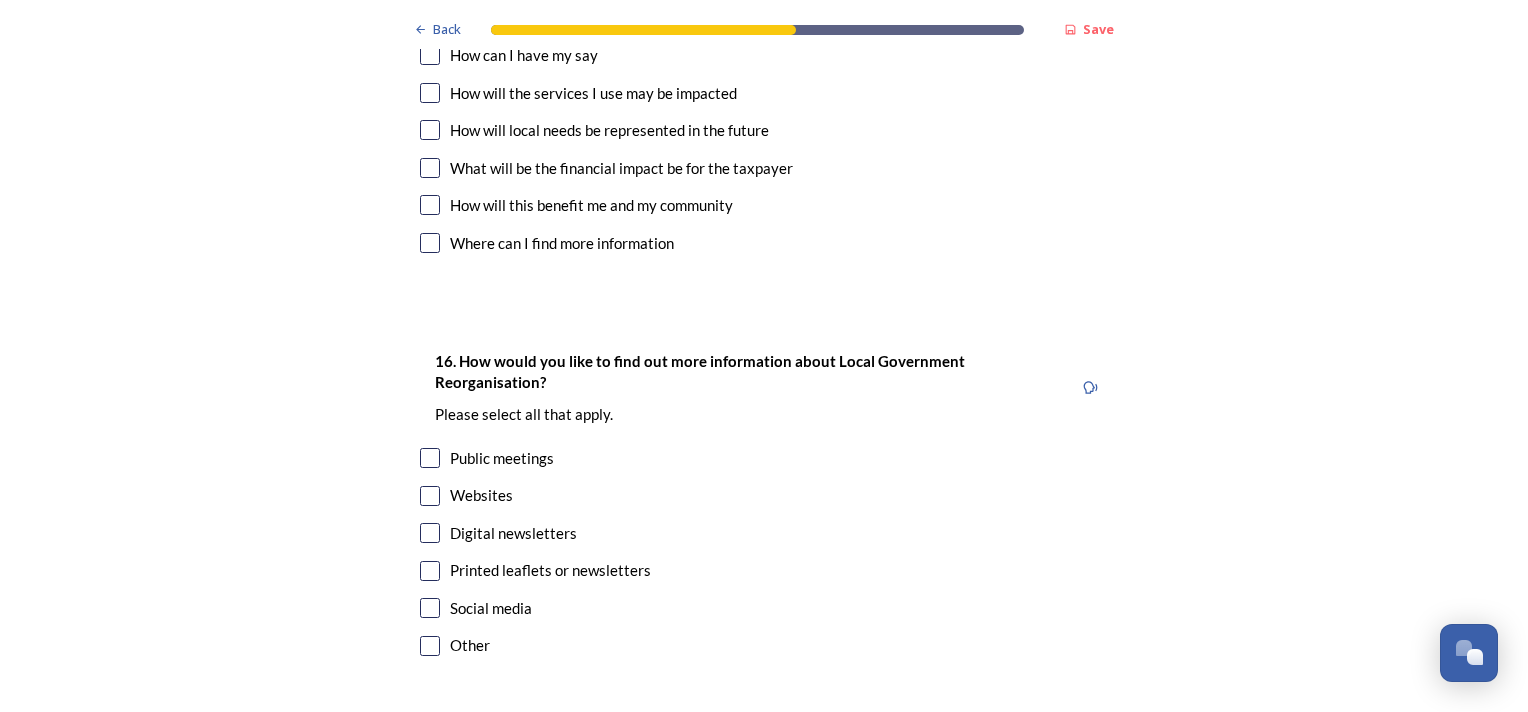 scroll, scrollTop: 6380, scrollLeft: 0, axis: vertical 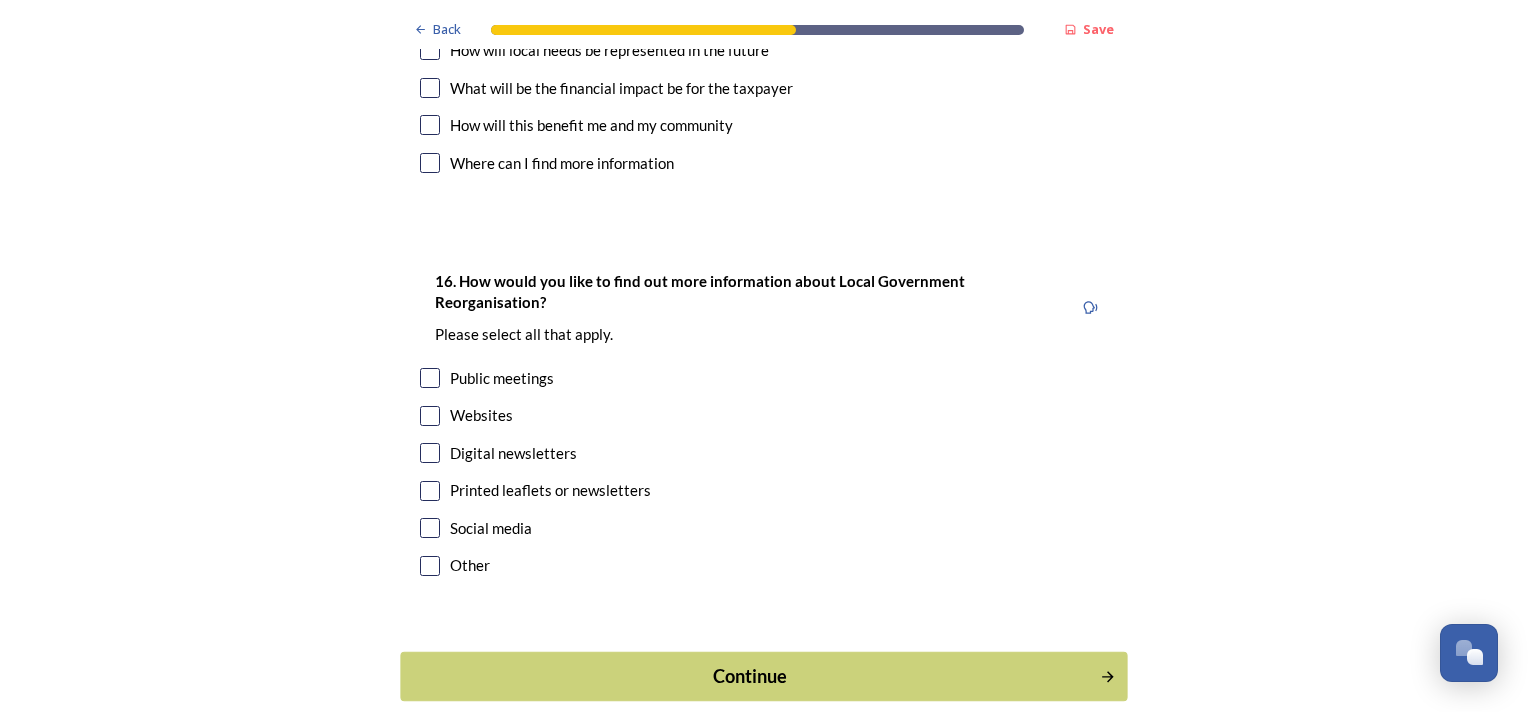 click on "Continue" at bounding box center [750, 676] 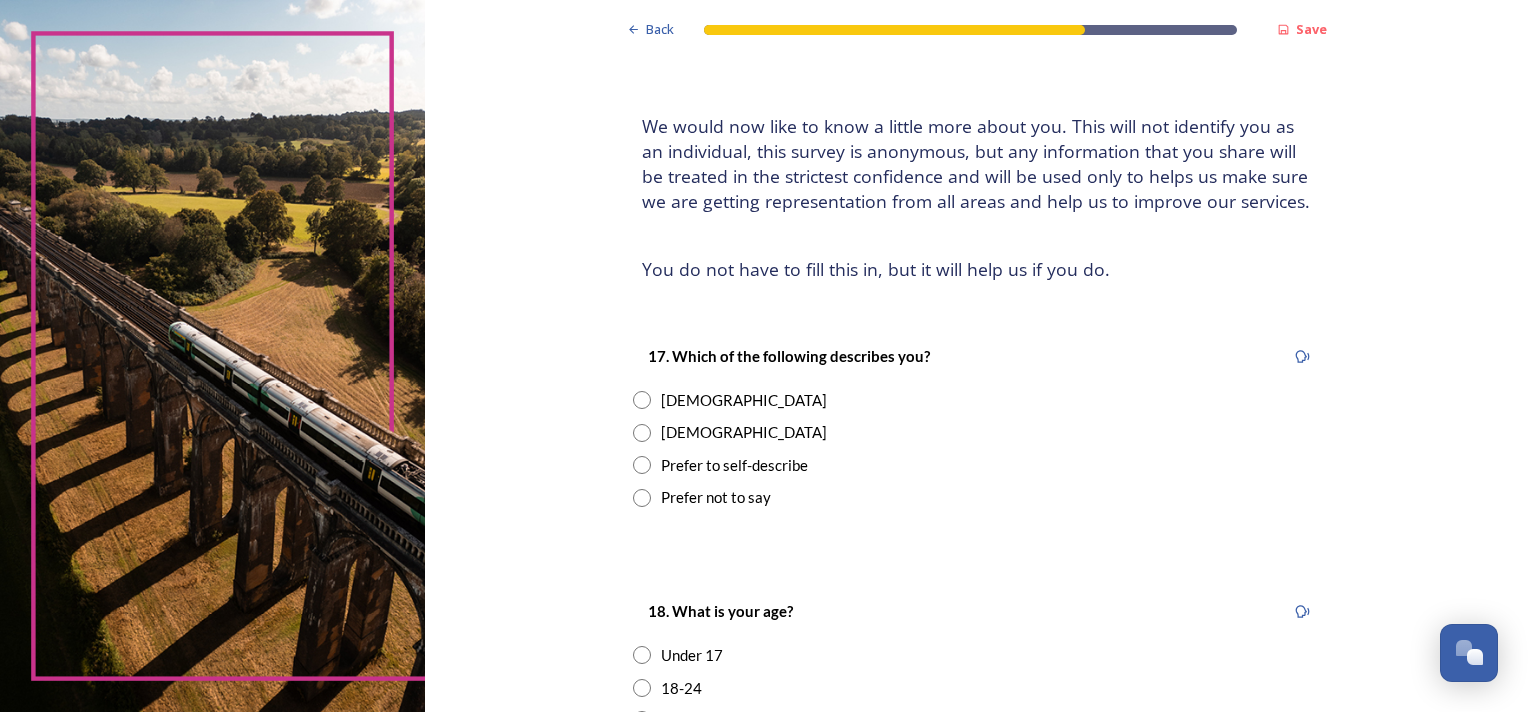 scroll, scrollTop: 200, scrollLeft: 0, axis: vertical 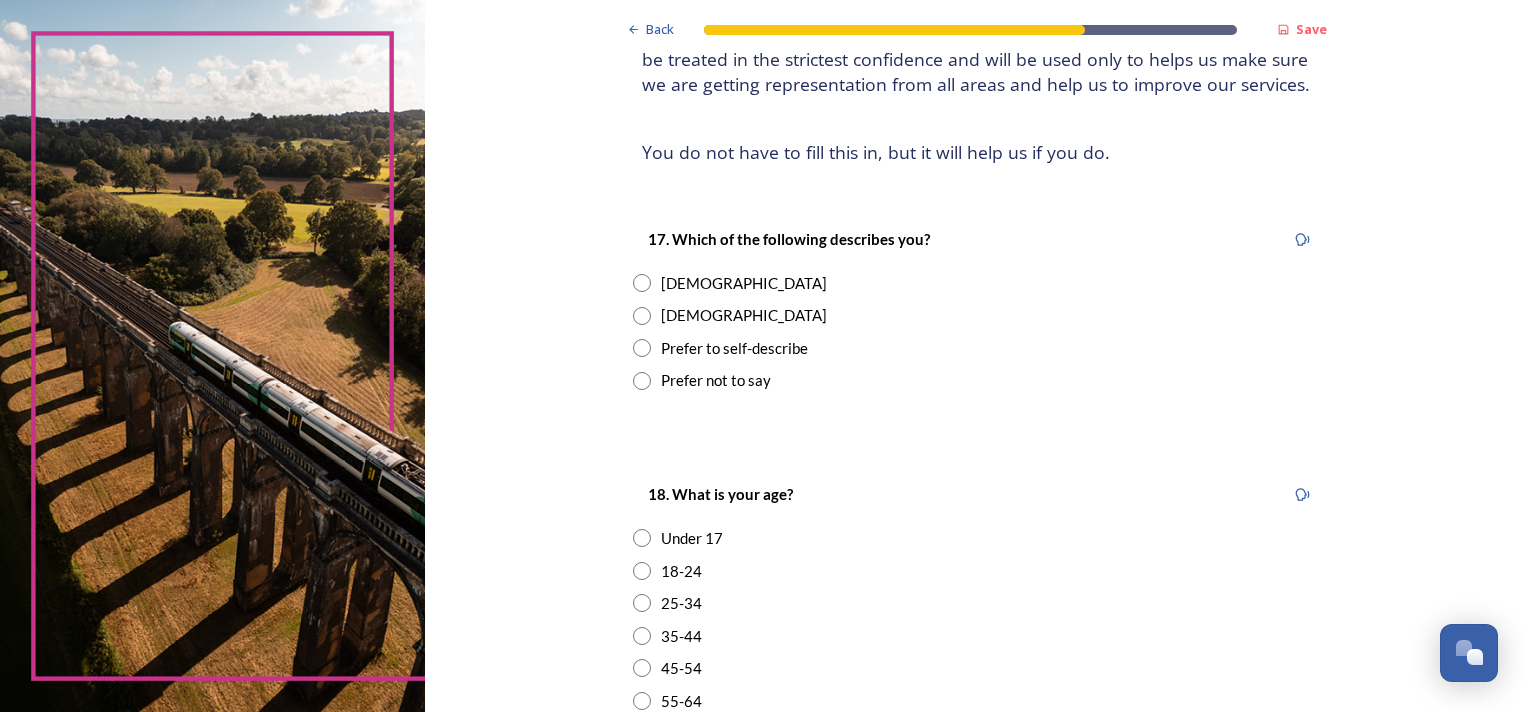 click at bounding box center (642, 316) 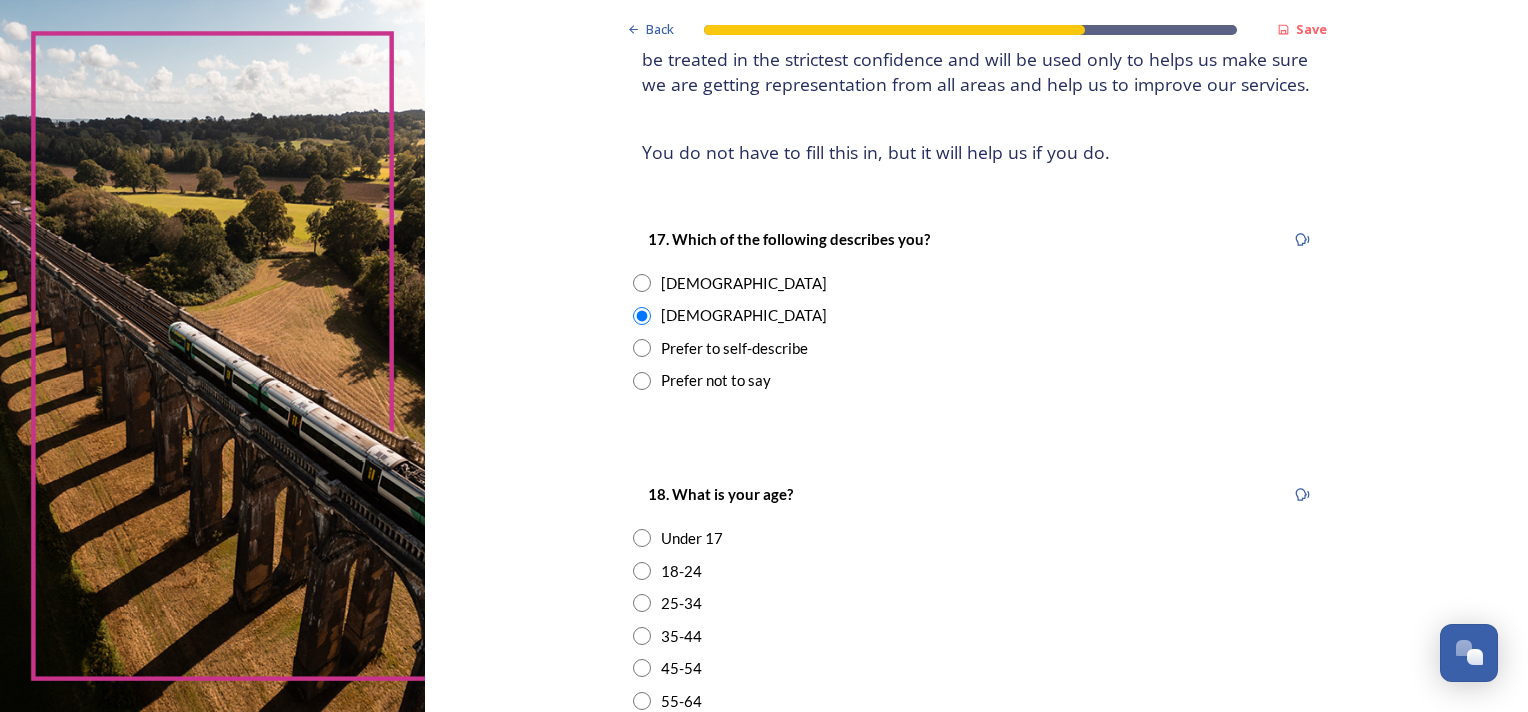 scroll, scrollTop: 400, scrollLeft: 0, axis: vertical 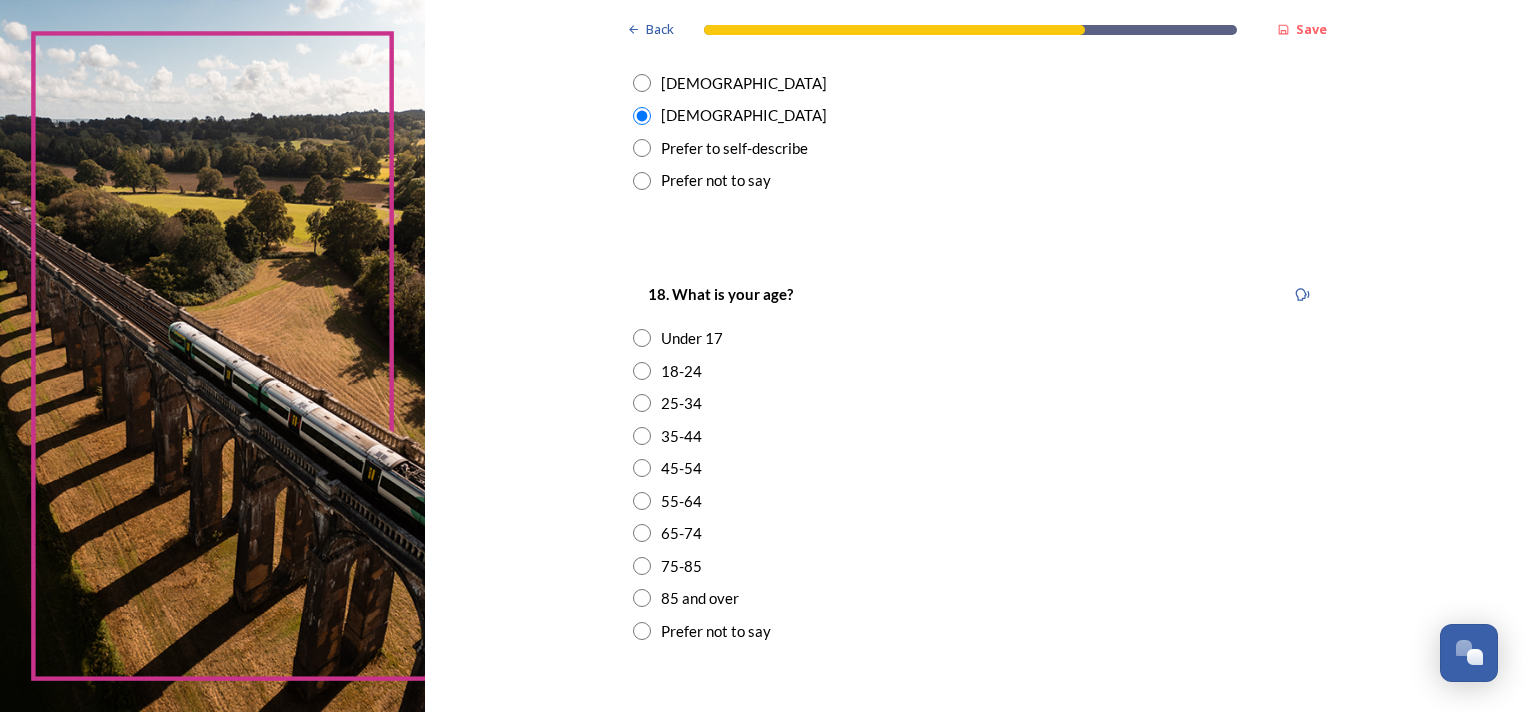 click at bounding box center [642, 468] 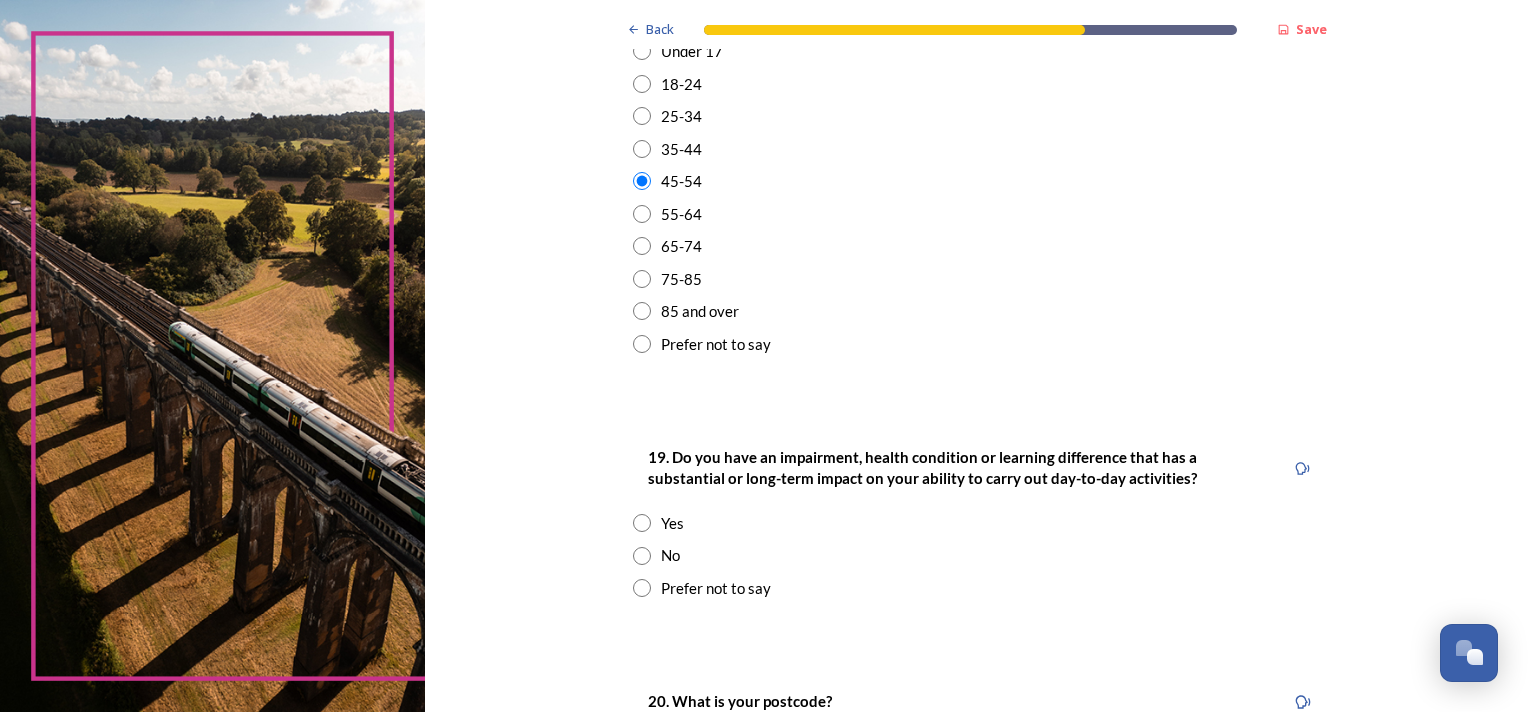 scroll, scrollTop: 700, scrollLeft: 0, axis: vertical 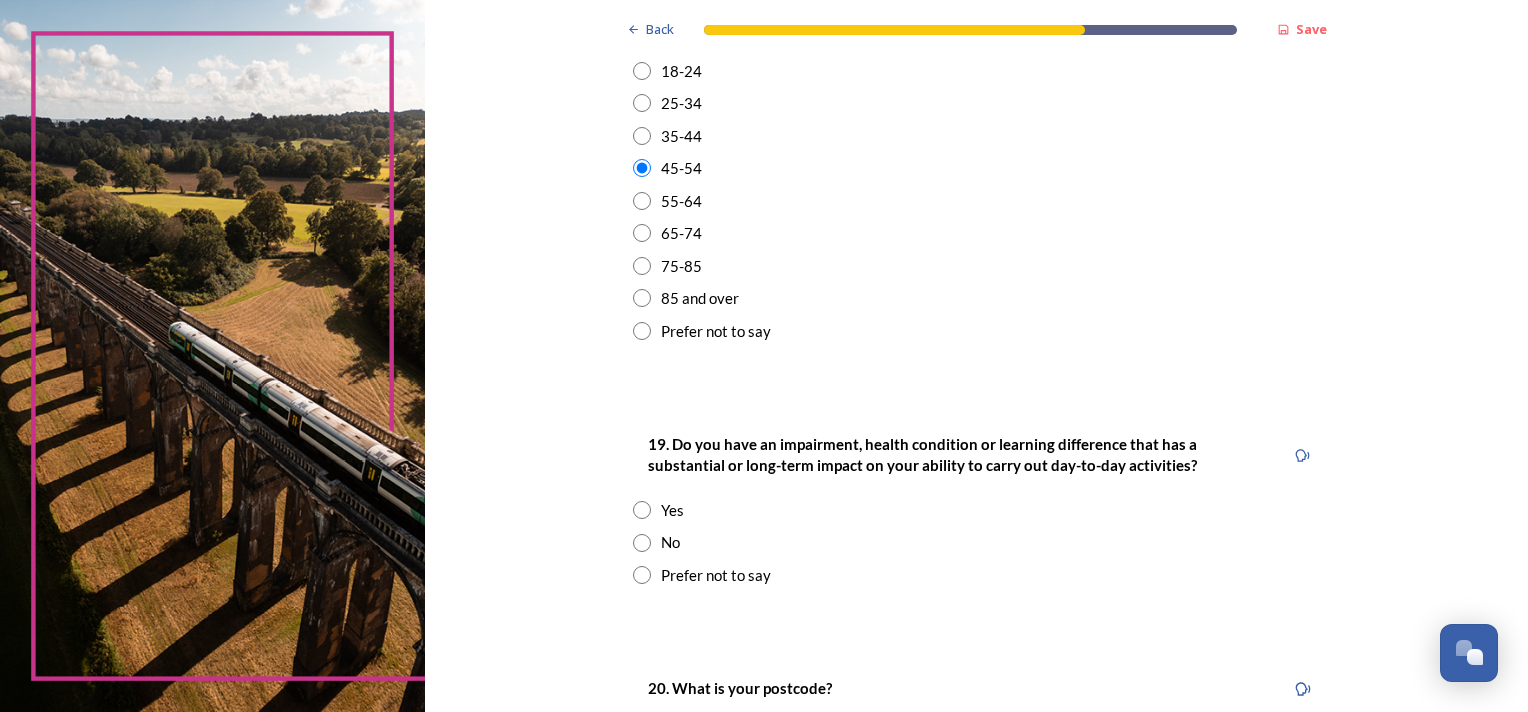 click at bounding box center (642, 543) 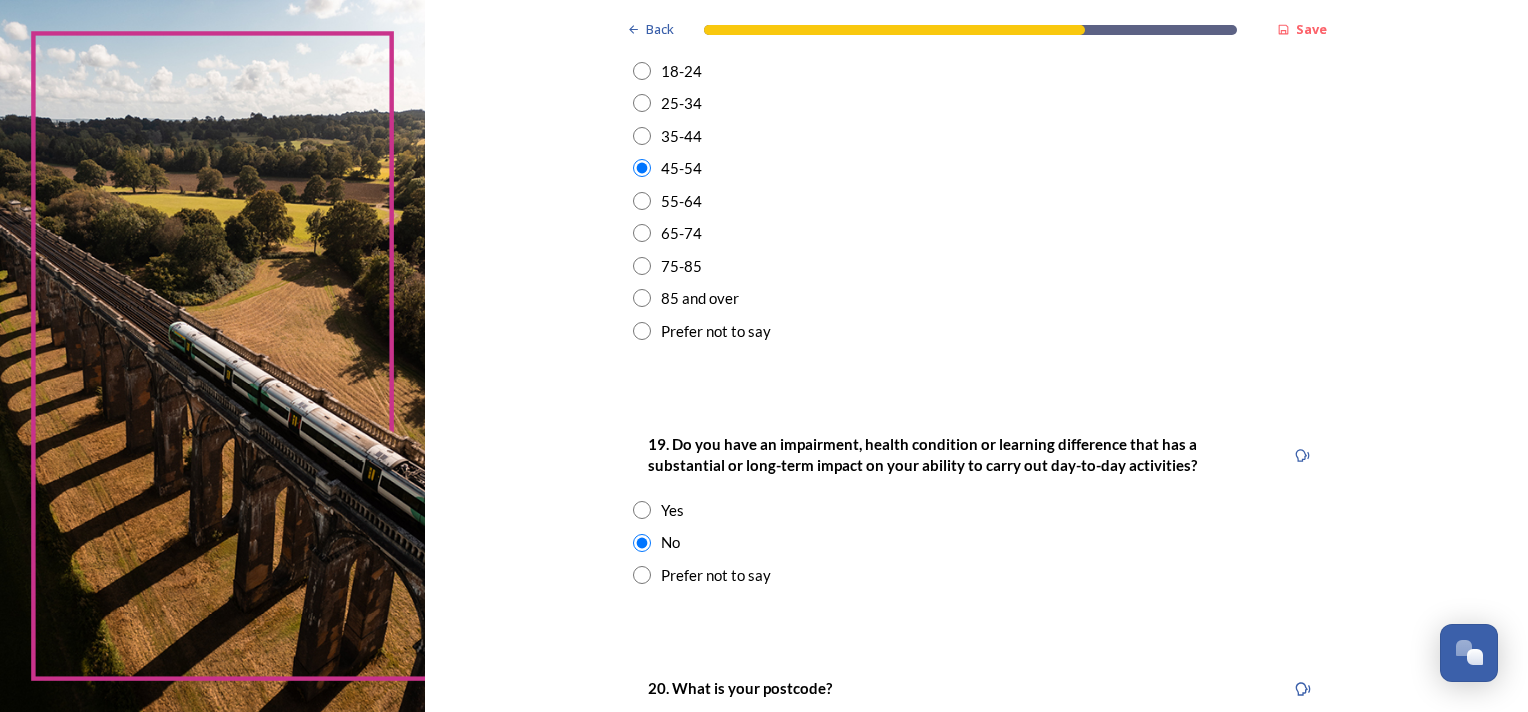 scroll, scrollTop: 1000, scrollLeft: 0, axis: vertical 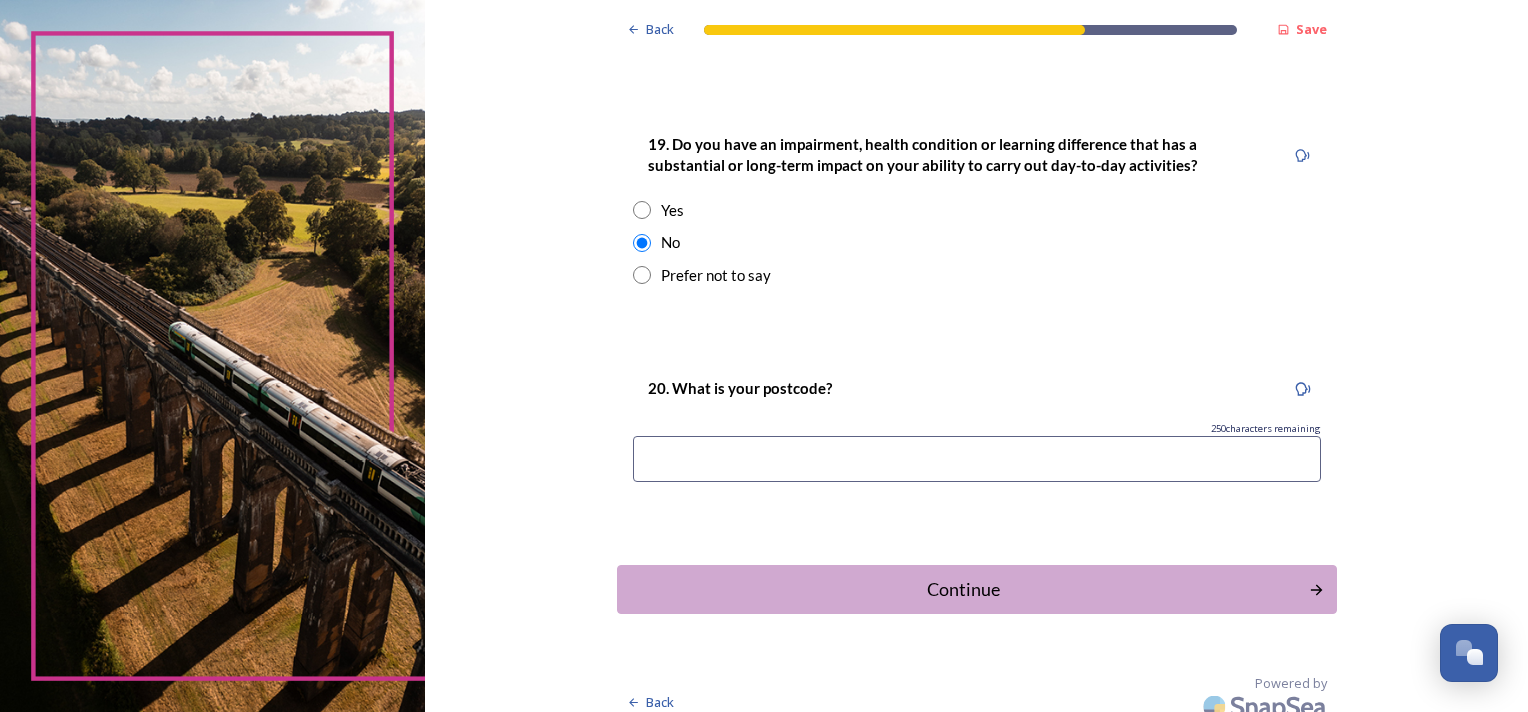 click at bounding box center [977, 459] 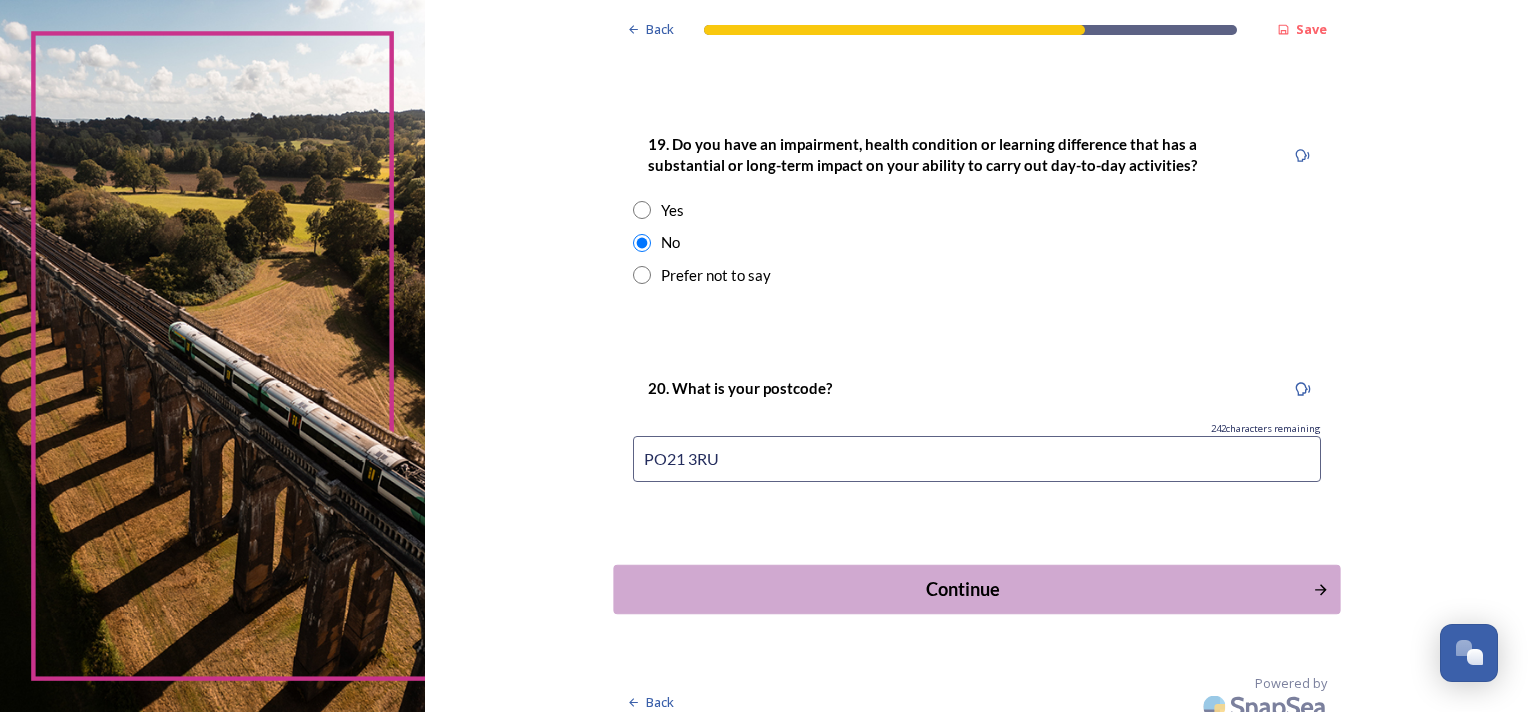type on "PO21 3RU" 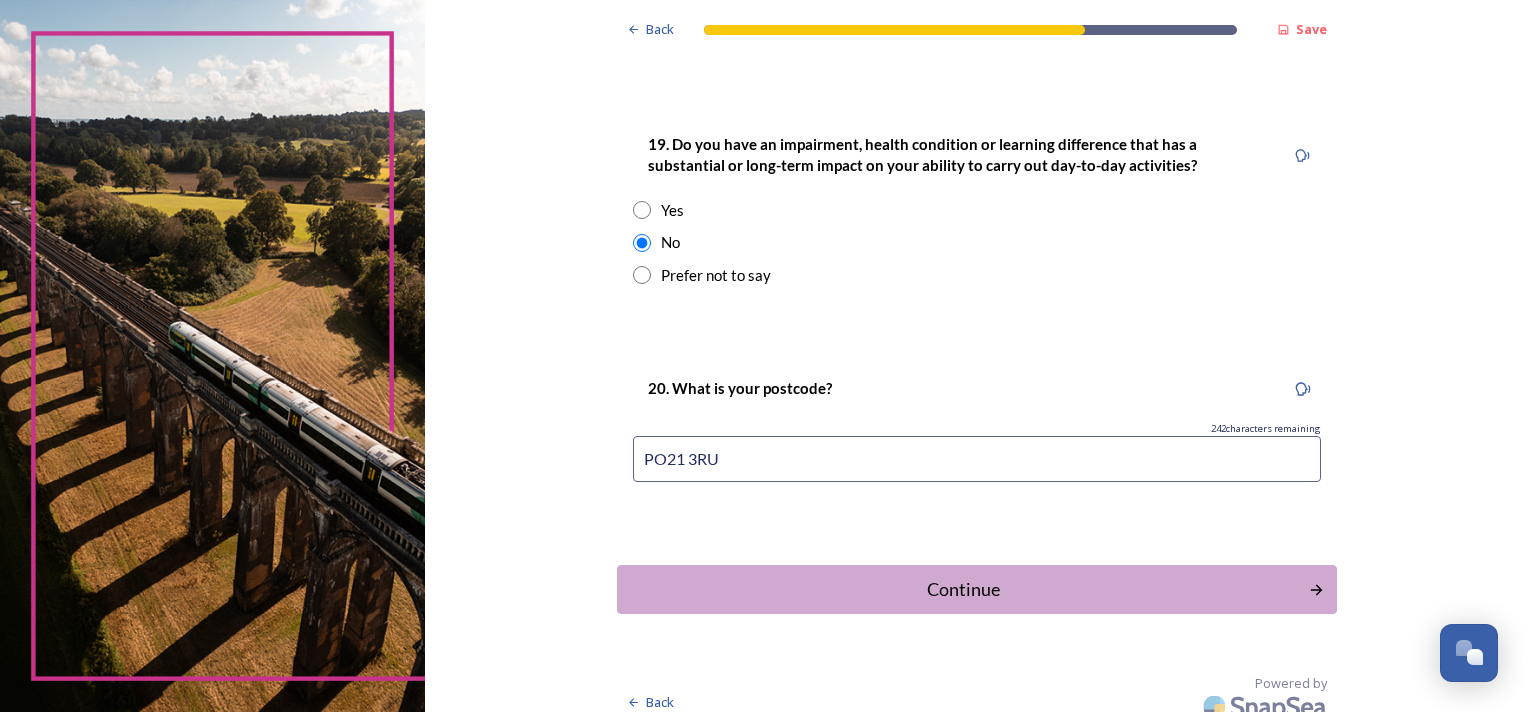 click on "Continue" at bounding box center [963, 589] 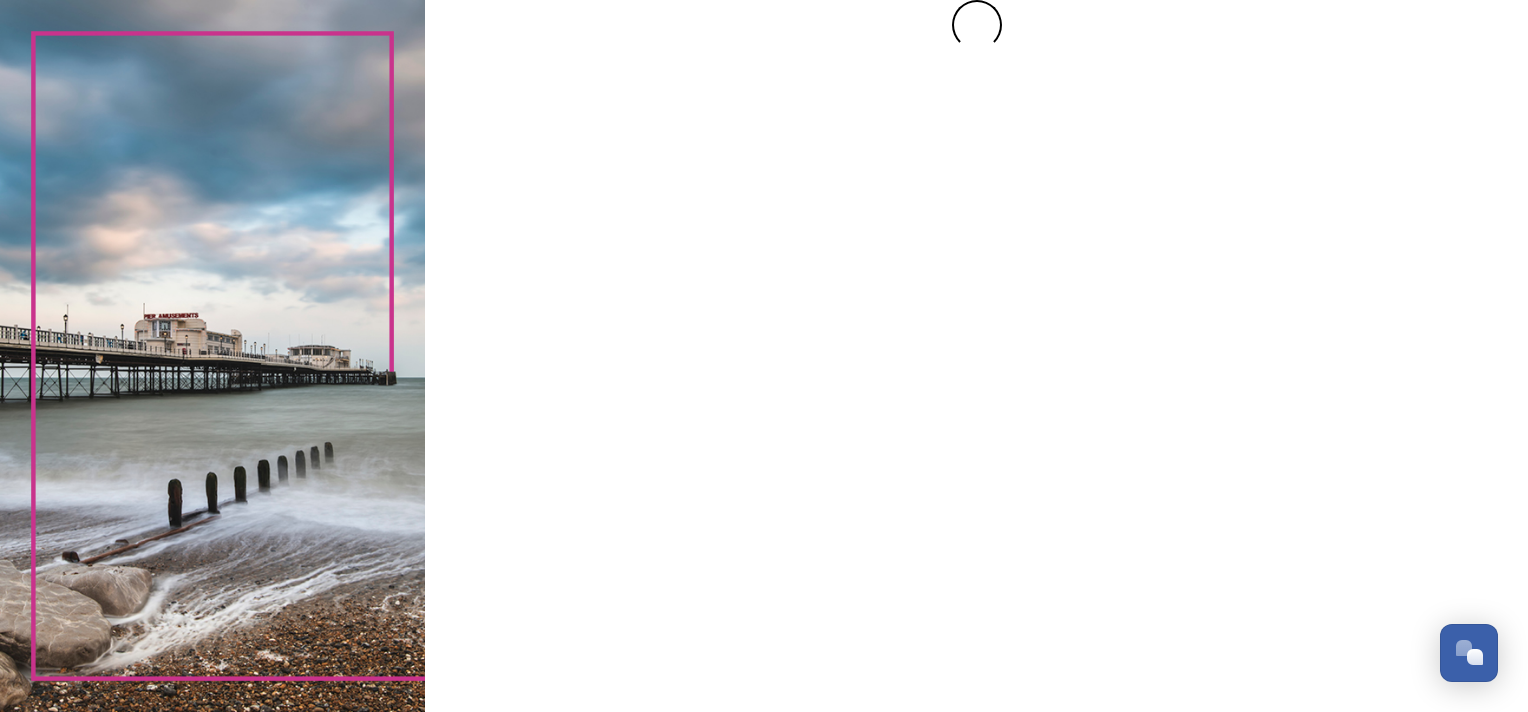 scroll, scrollTop: 0, scrollLeft: 0, axis: both 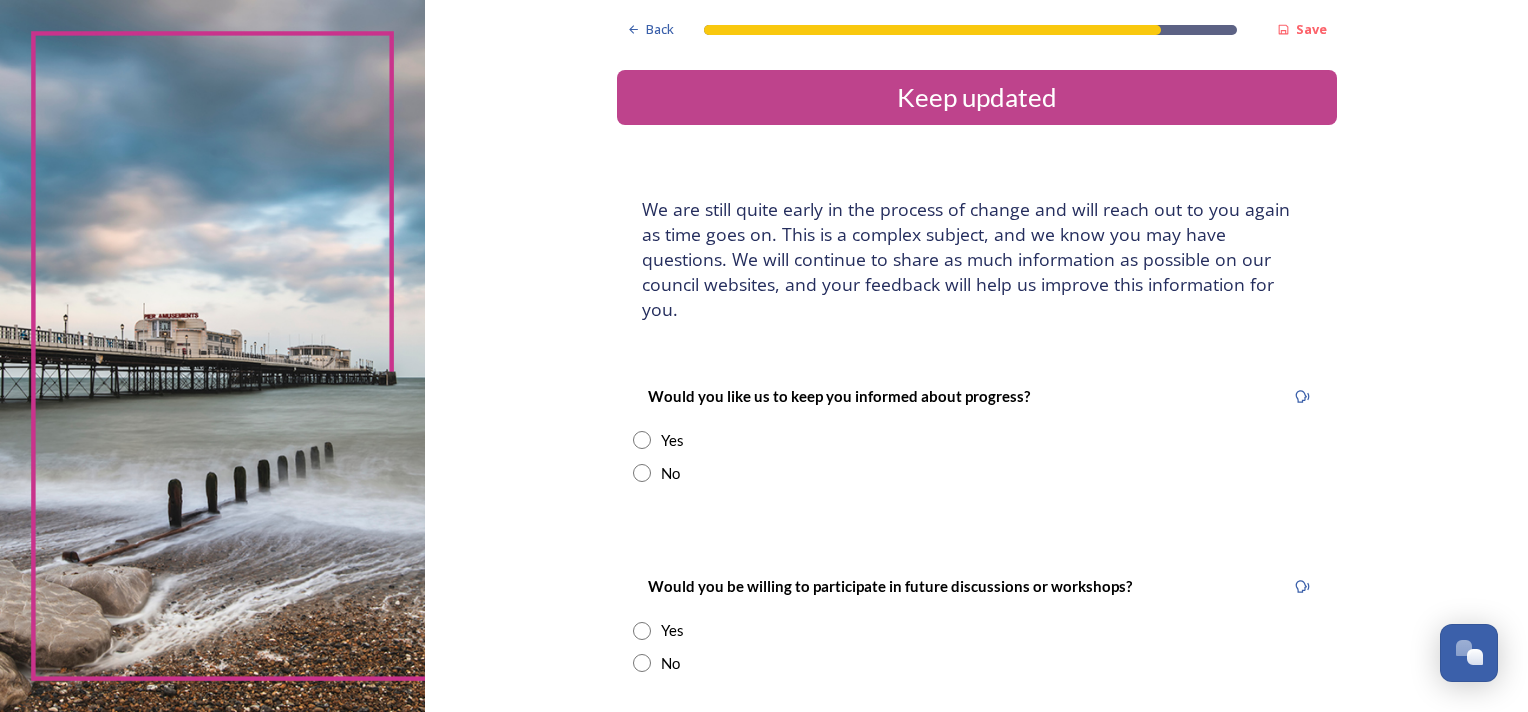 click at bounding box center [642, 473] 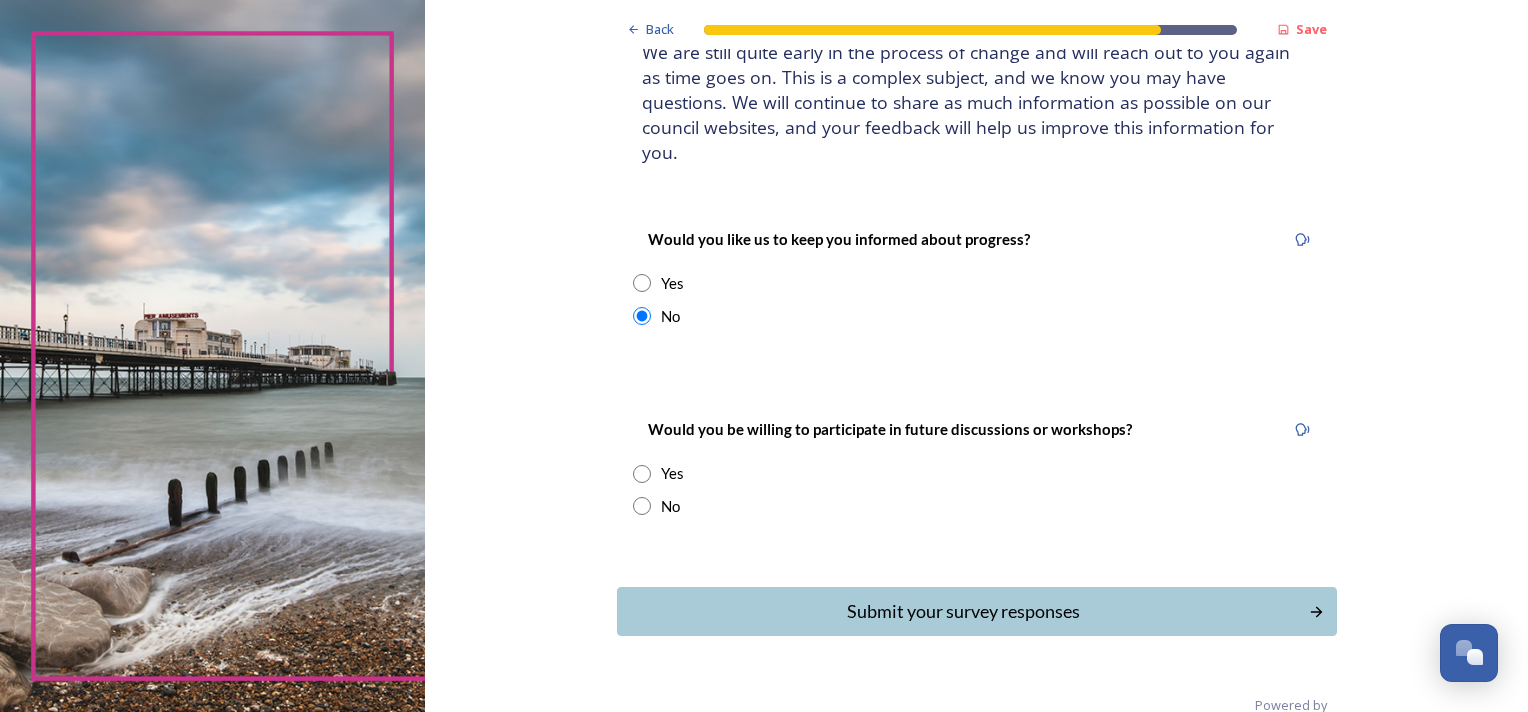 scroll, scrollTop: 172, scrollLeft: 0, axis: vertical 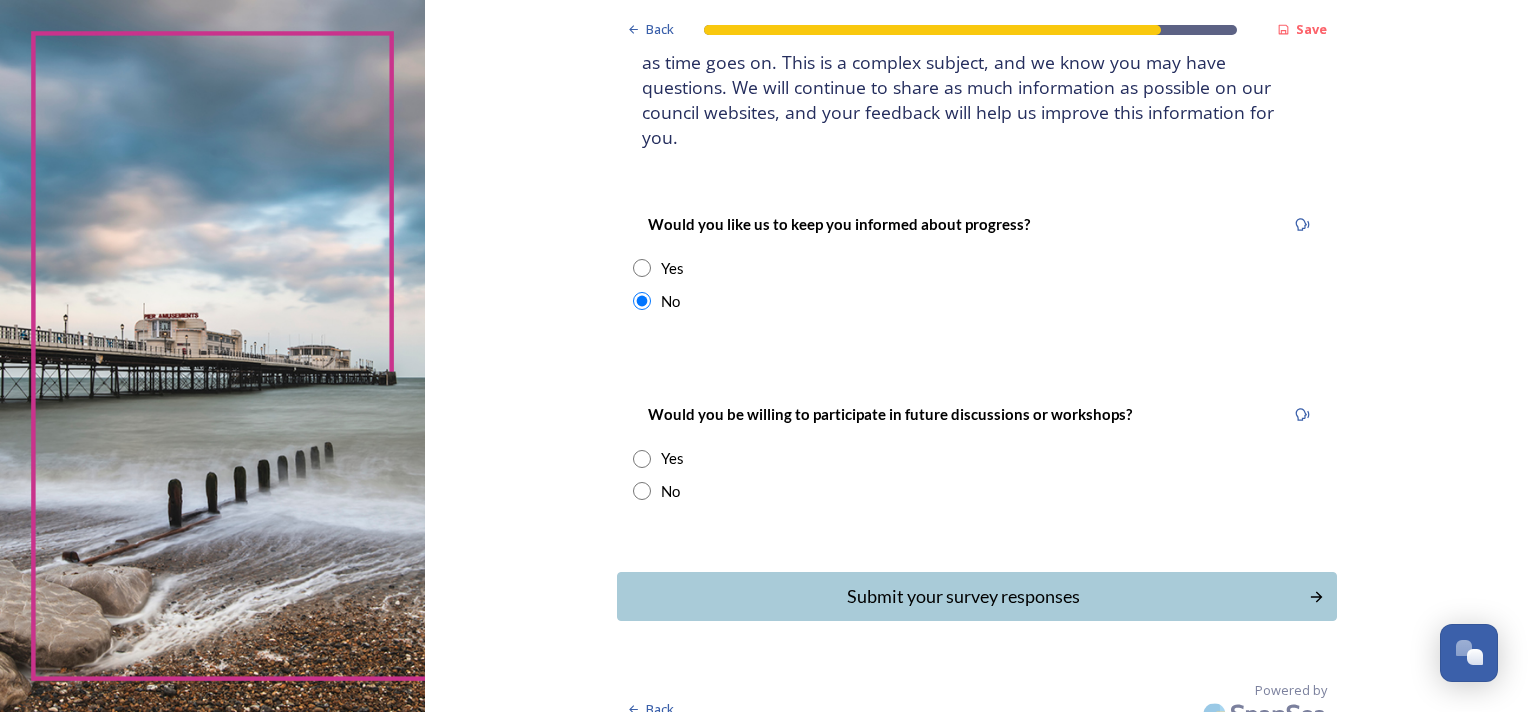 click at bounding box center (642, 491) 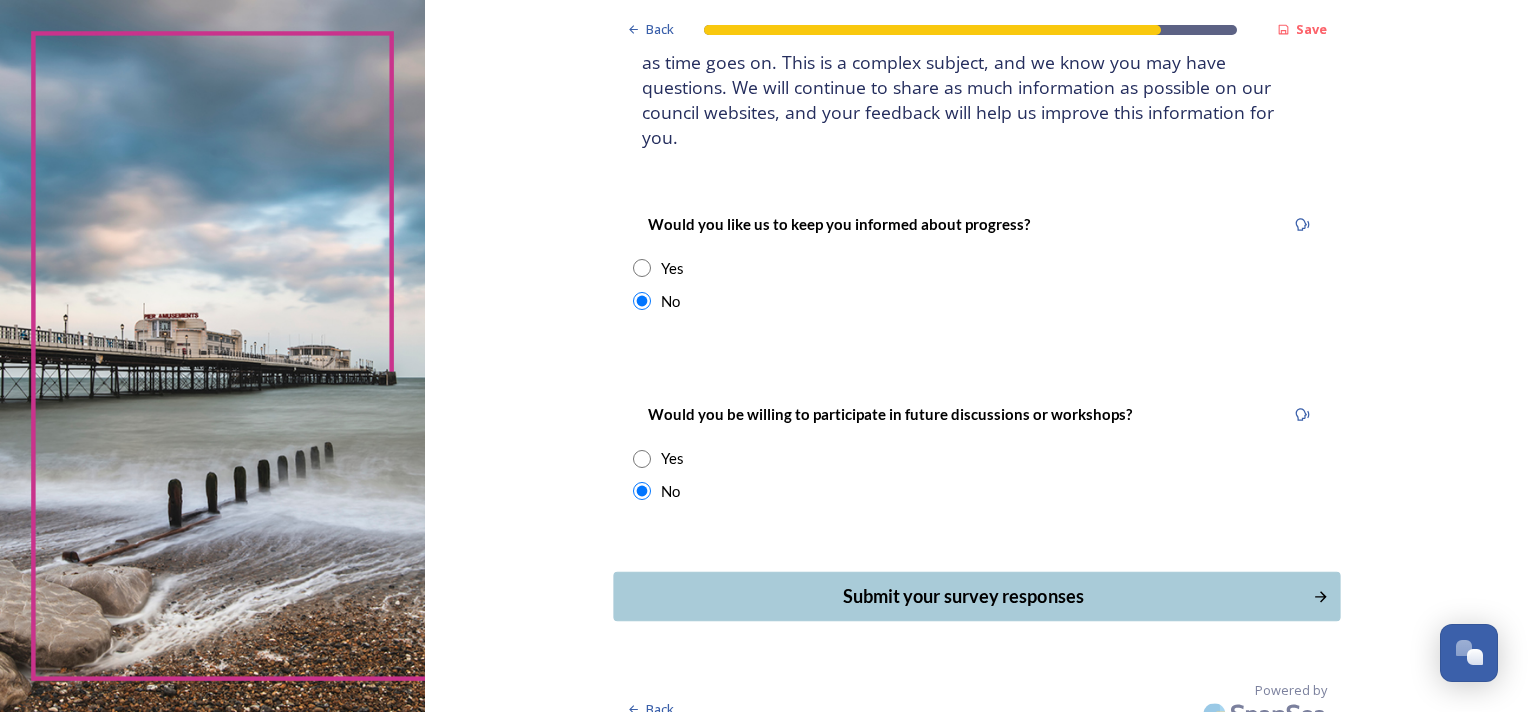 click on "Submit your survey responses" at bounding box center (962, 596) 